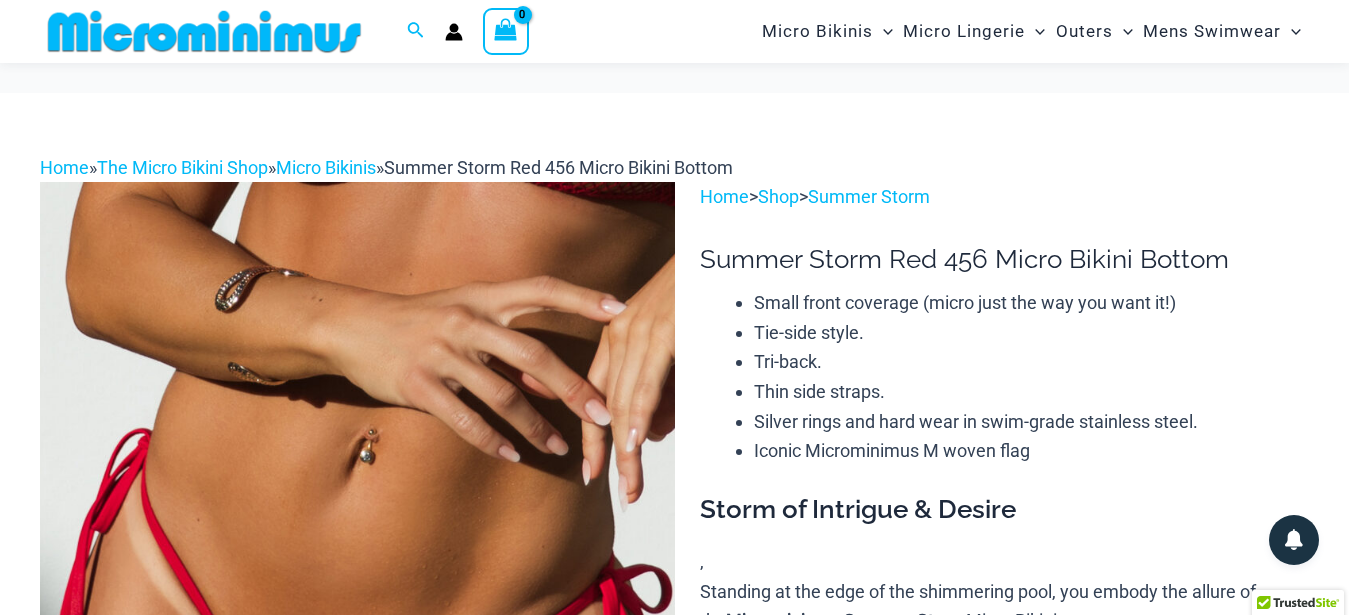 click at bounding box center [357, 658] 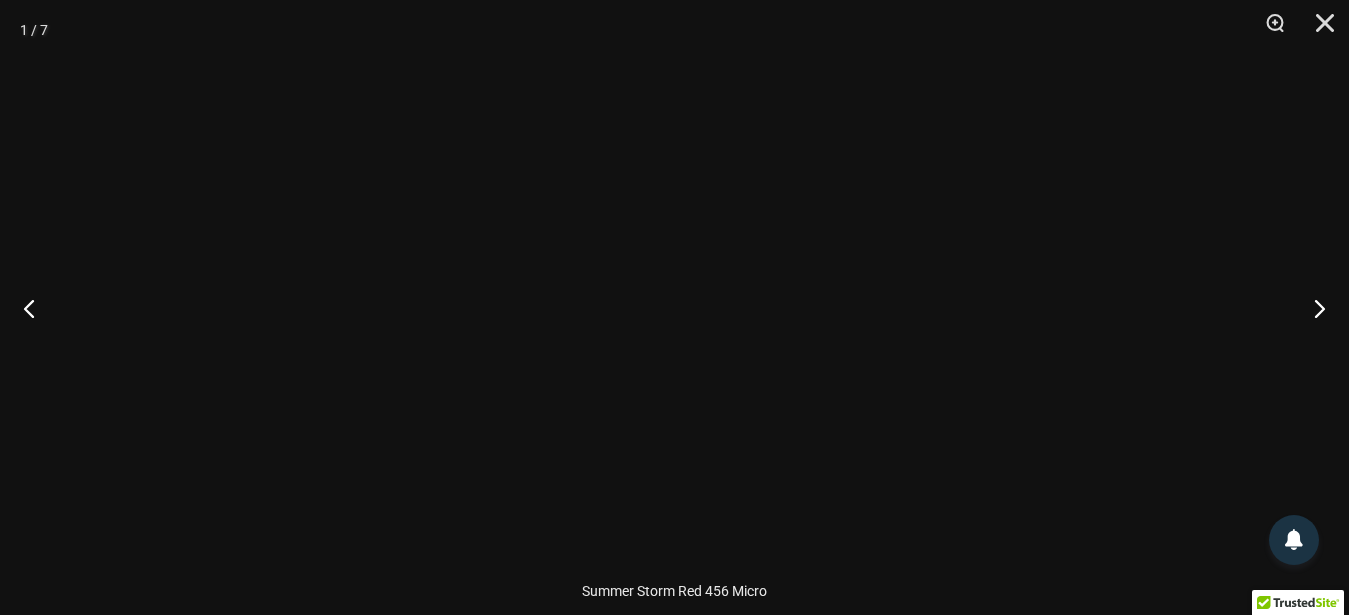scroll, scrollTop: 288, scrollLeft: 0, axis: vertical 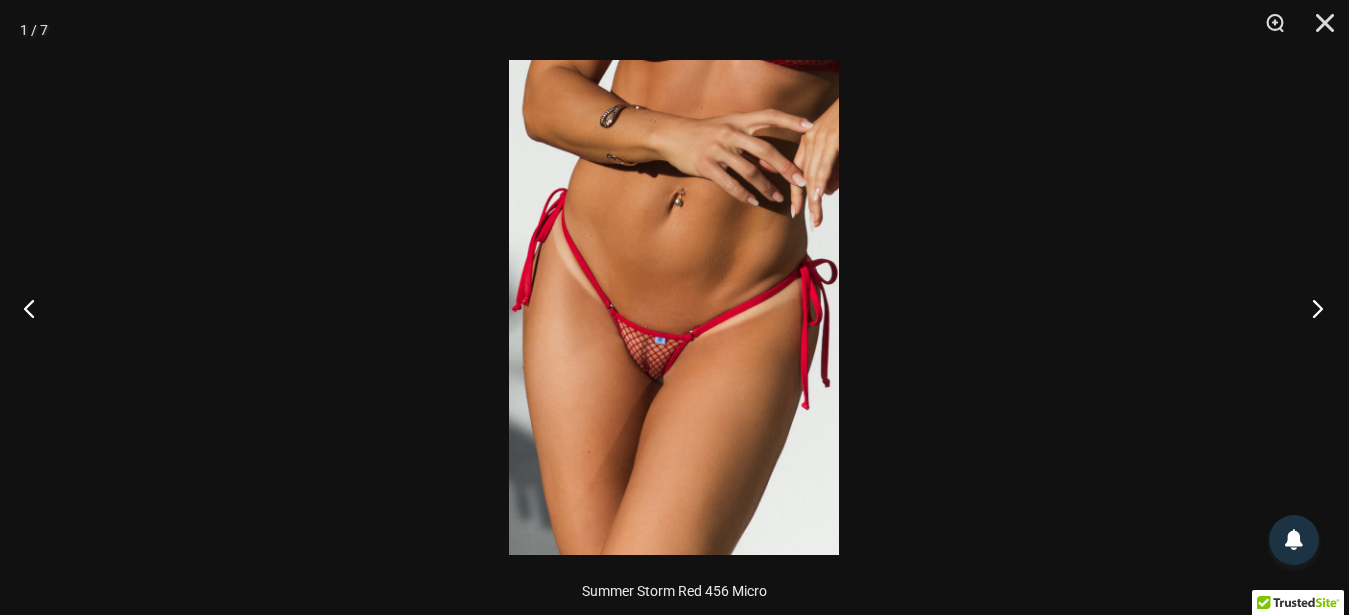 click at bounding box center [1311, 308] 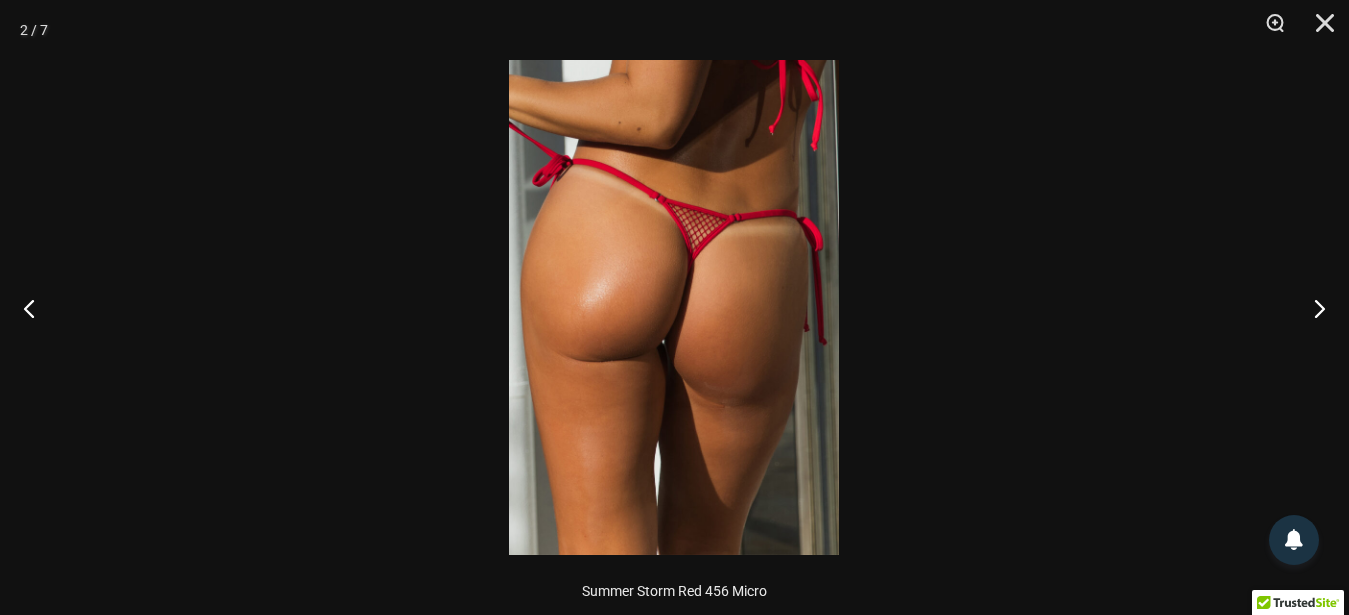 drag, startPoint x: 1018, startPoint y: 264, endPoint x: 909, endPoint y: 277, distance: 109.77249 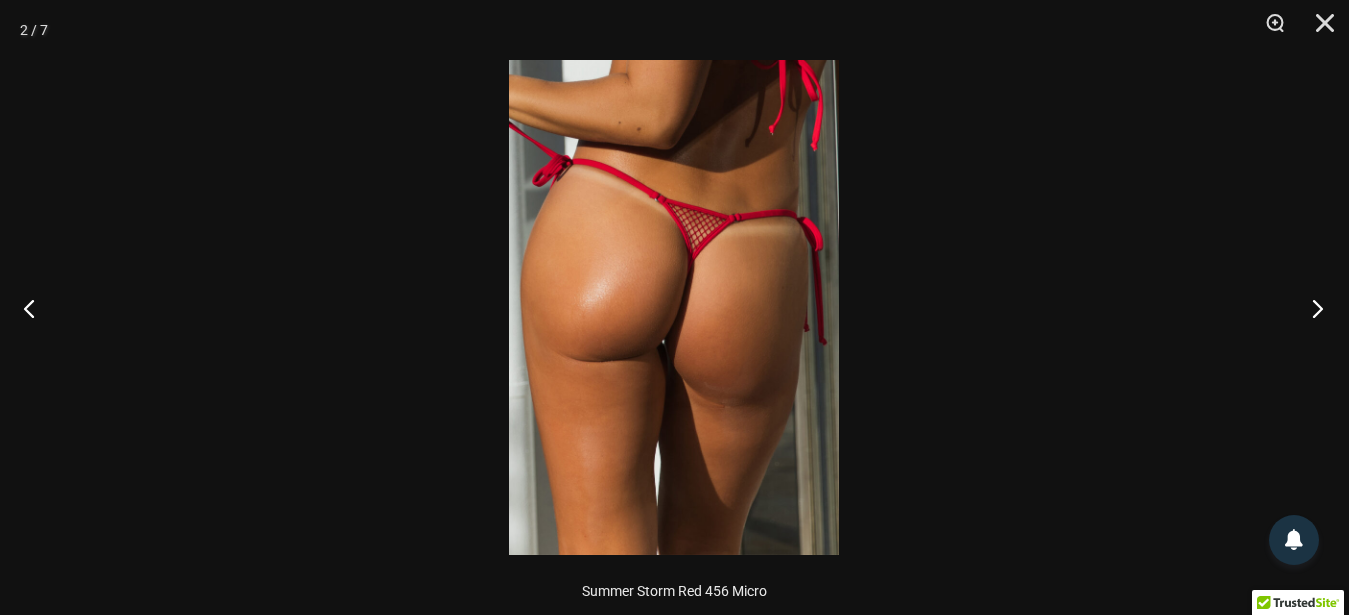 click at bounding box center [1311, 308] 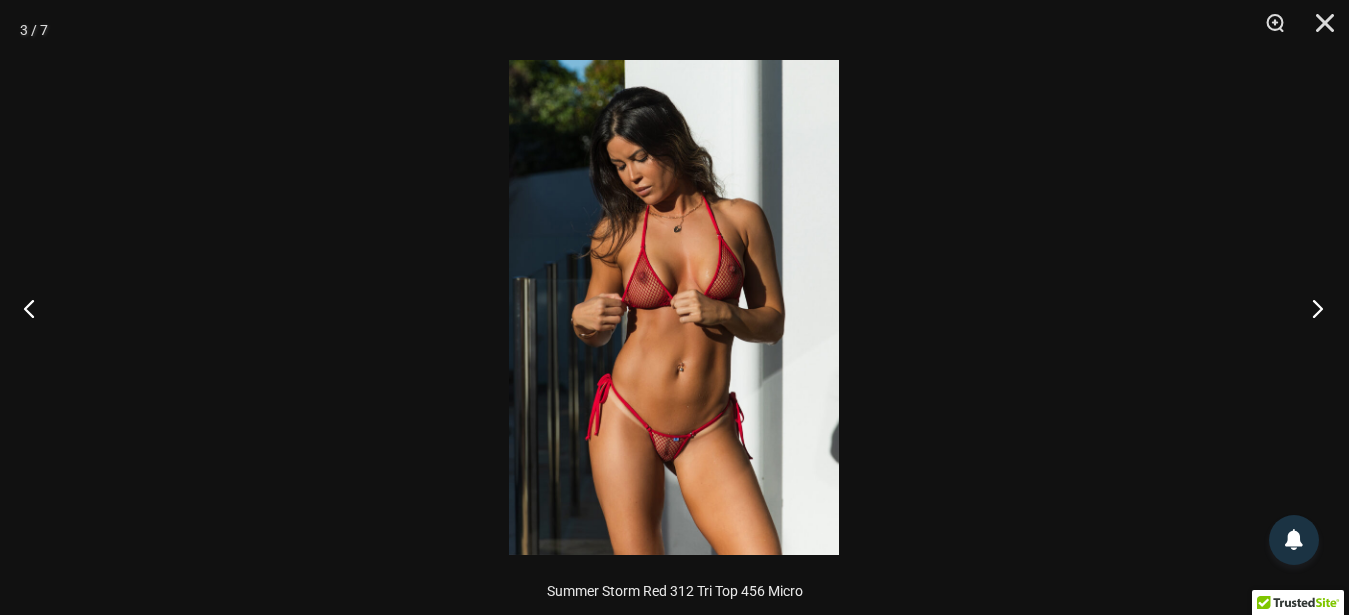 click at bounding box center (1311, 308) 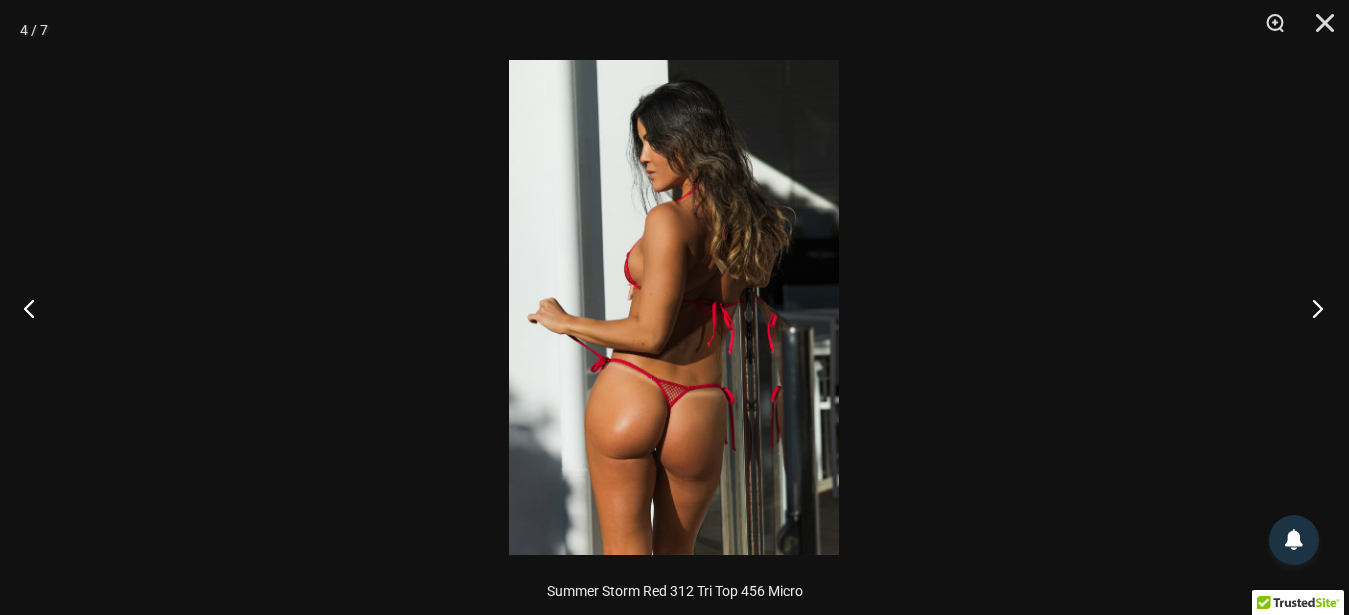 click at bounding box center [1311, 308] 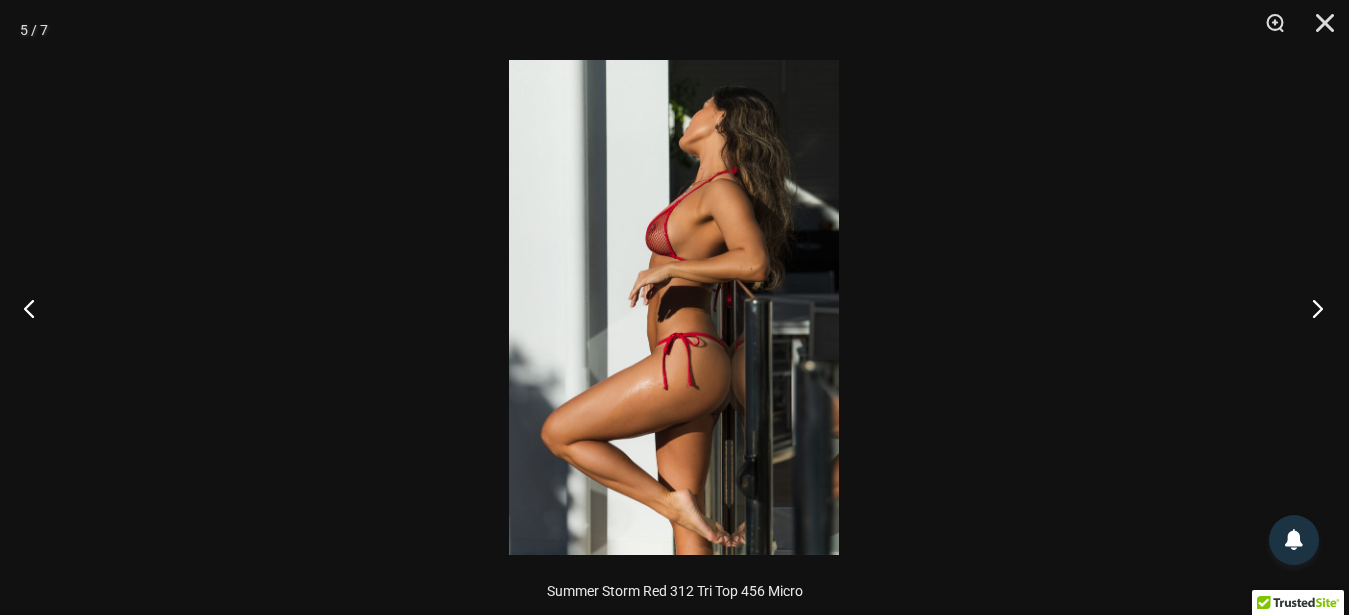 click at bounding box center [1311, 308] 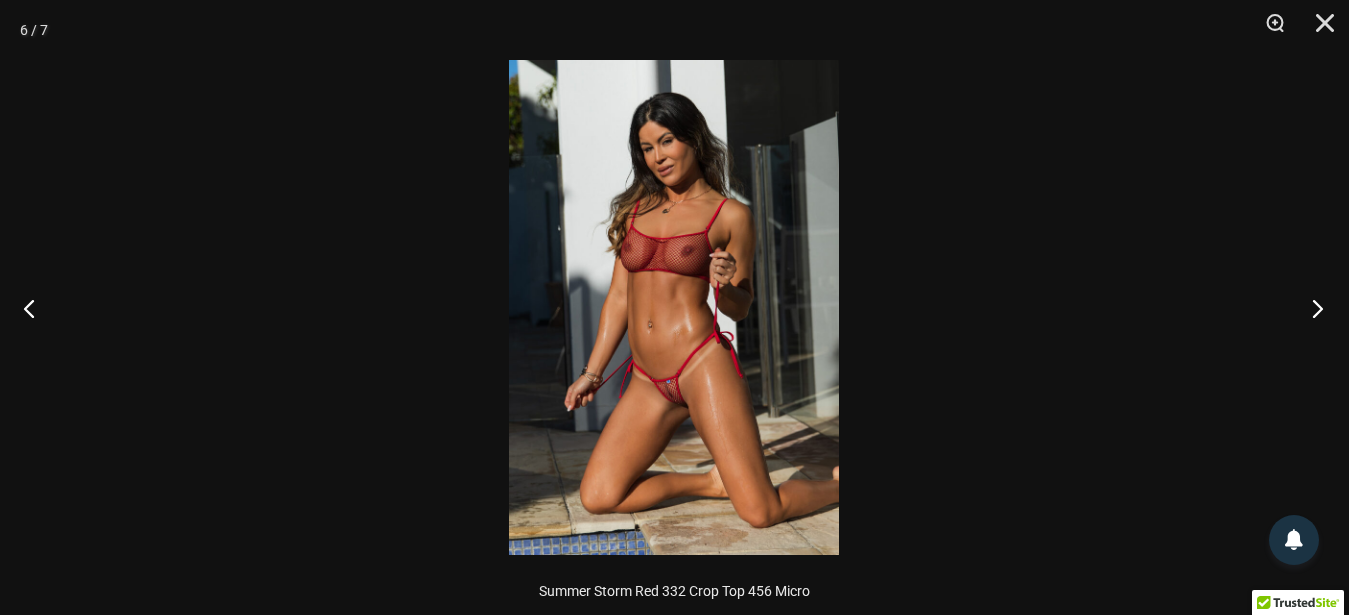 click at bounding box center [1311, 308] 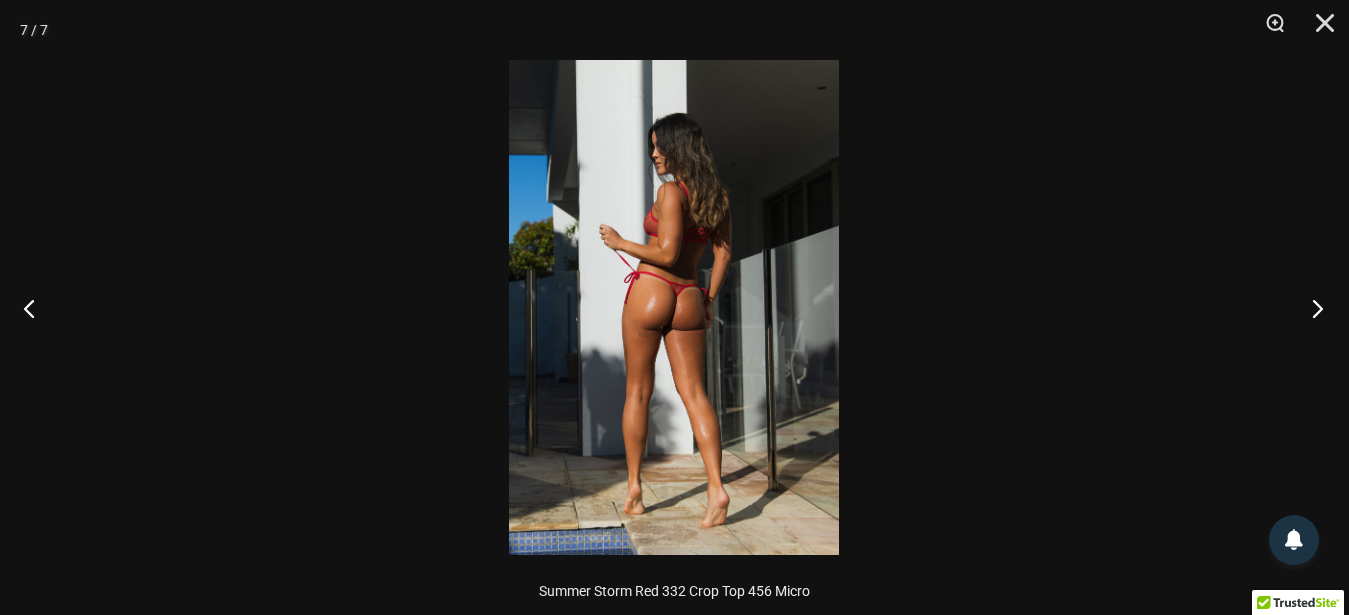 click at bounding box center (1311, 308) 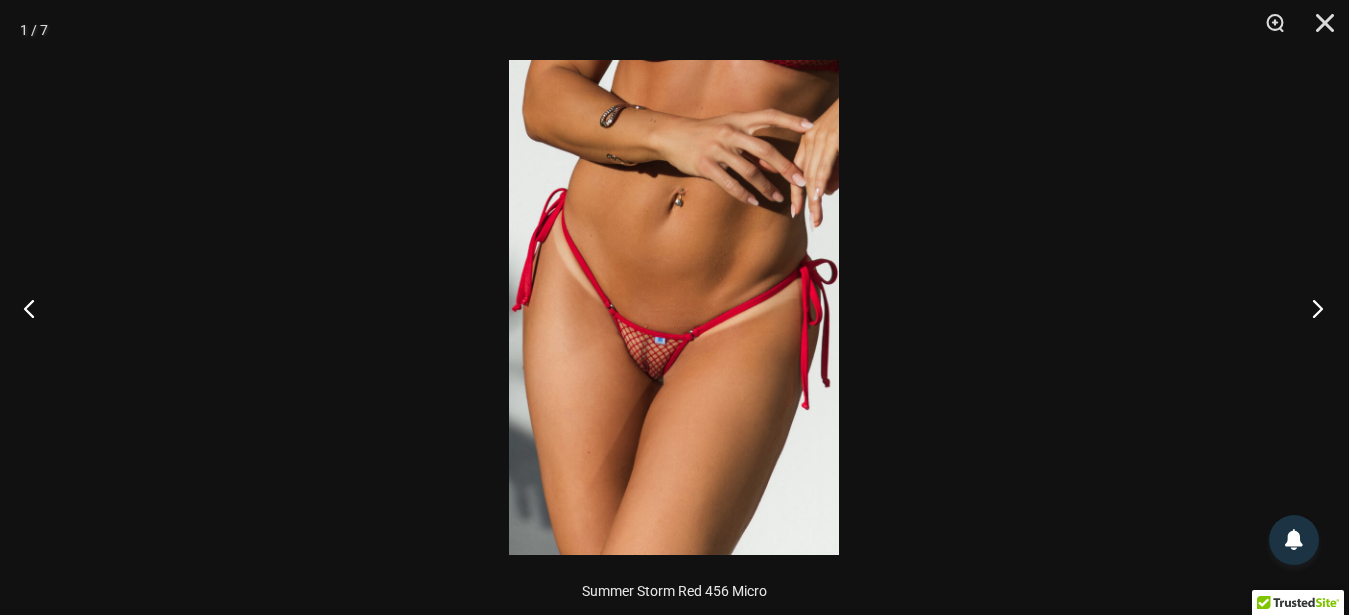 click at bounding box center [1311, 308] 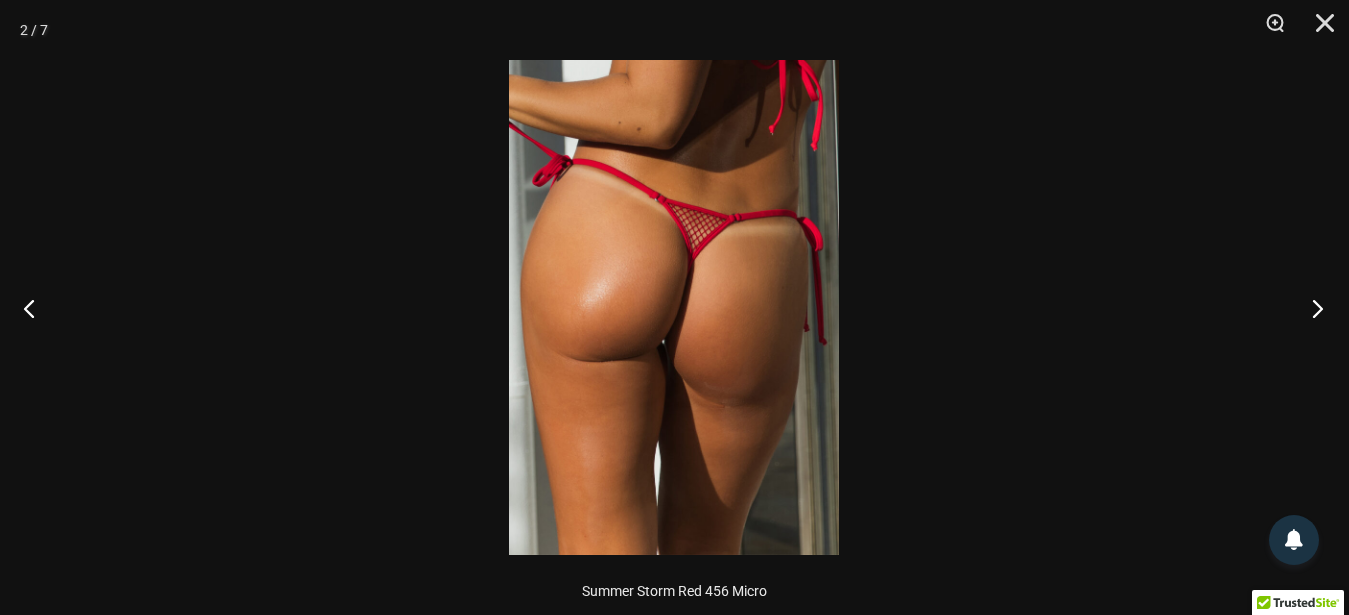 click at bounding box center [1311, 308] 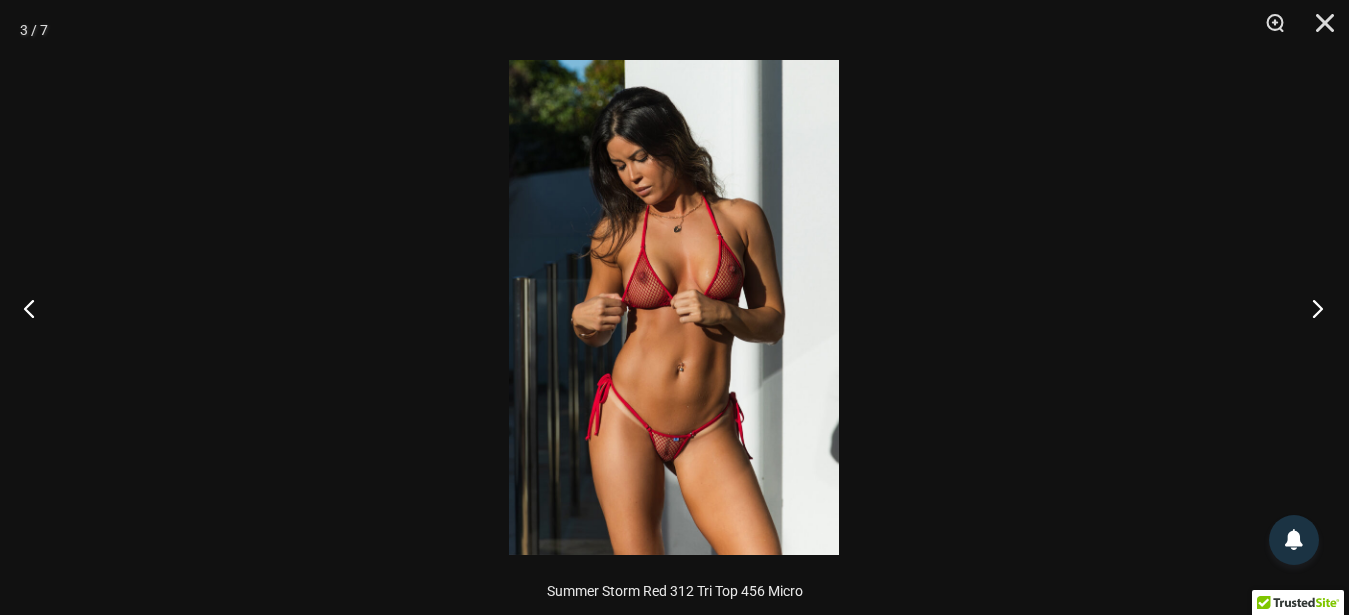 click at bounding box center (1311, 308) 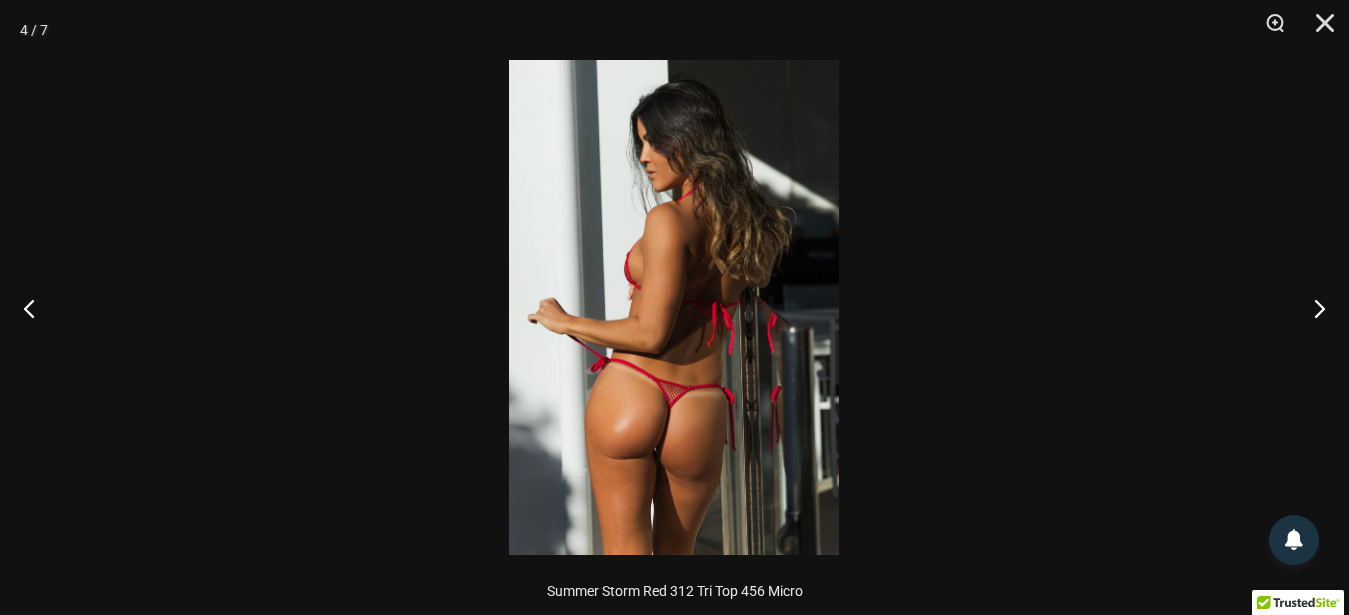 click at bounding box center [674, 307] 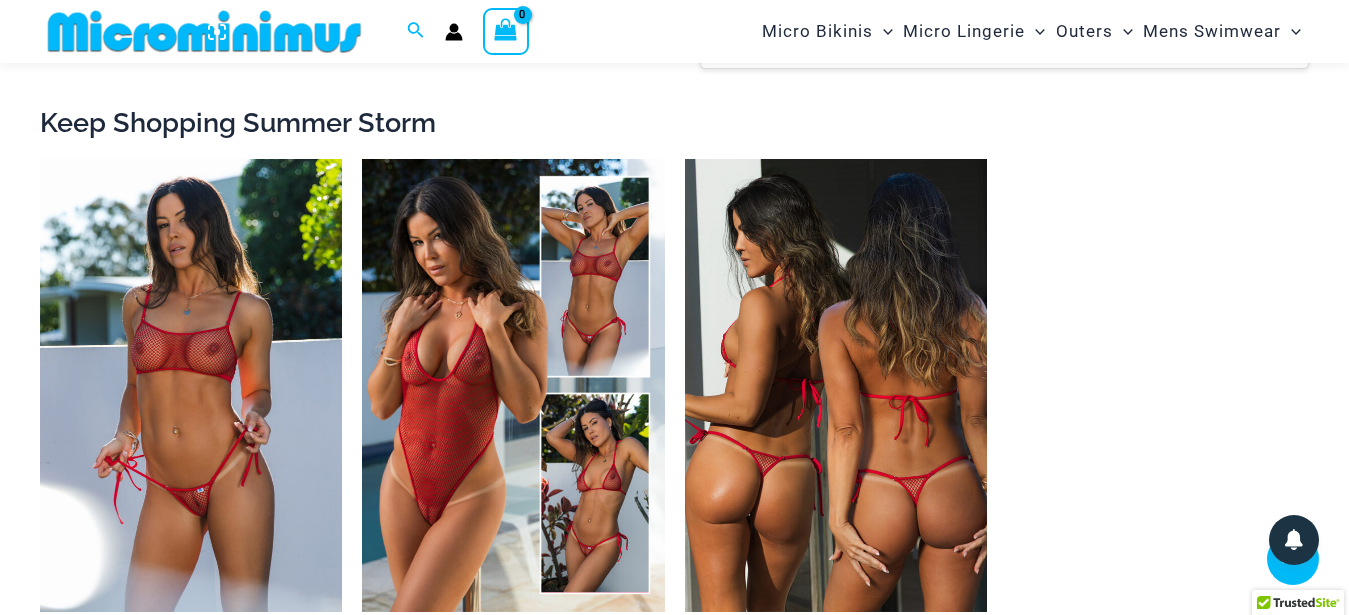 scroll, scrollTop: 1920, scrollLeft: 0, axis: vertical 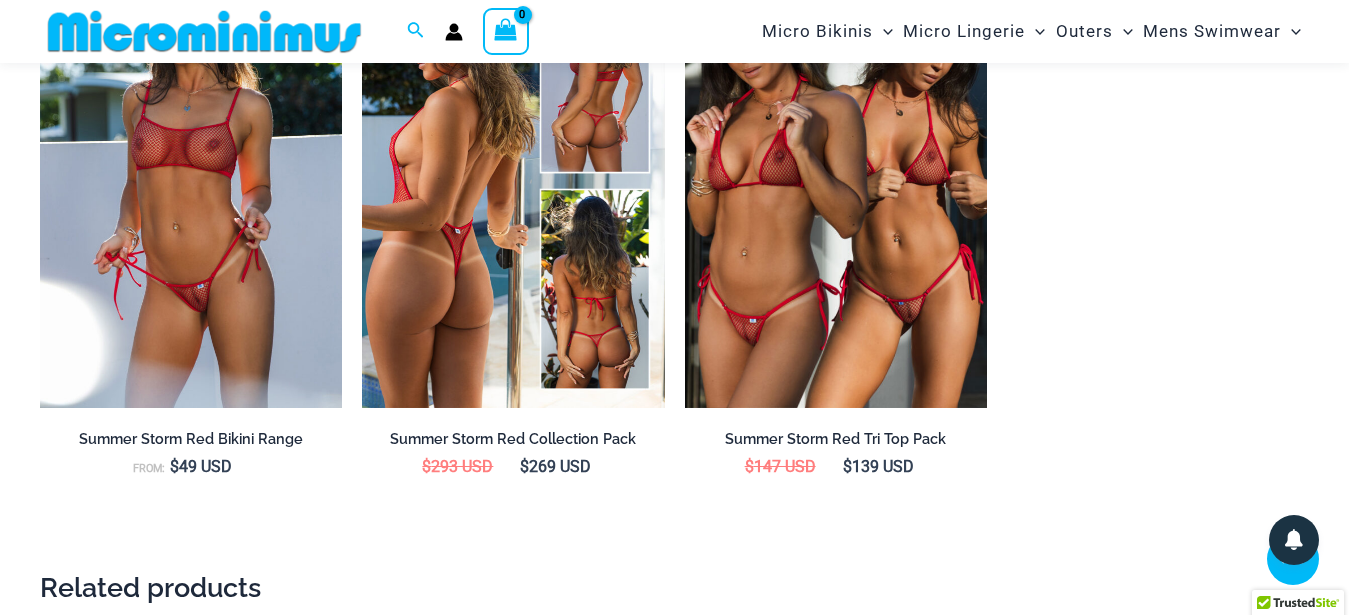 click at bounding box center (513, 181) 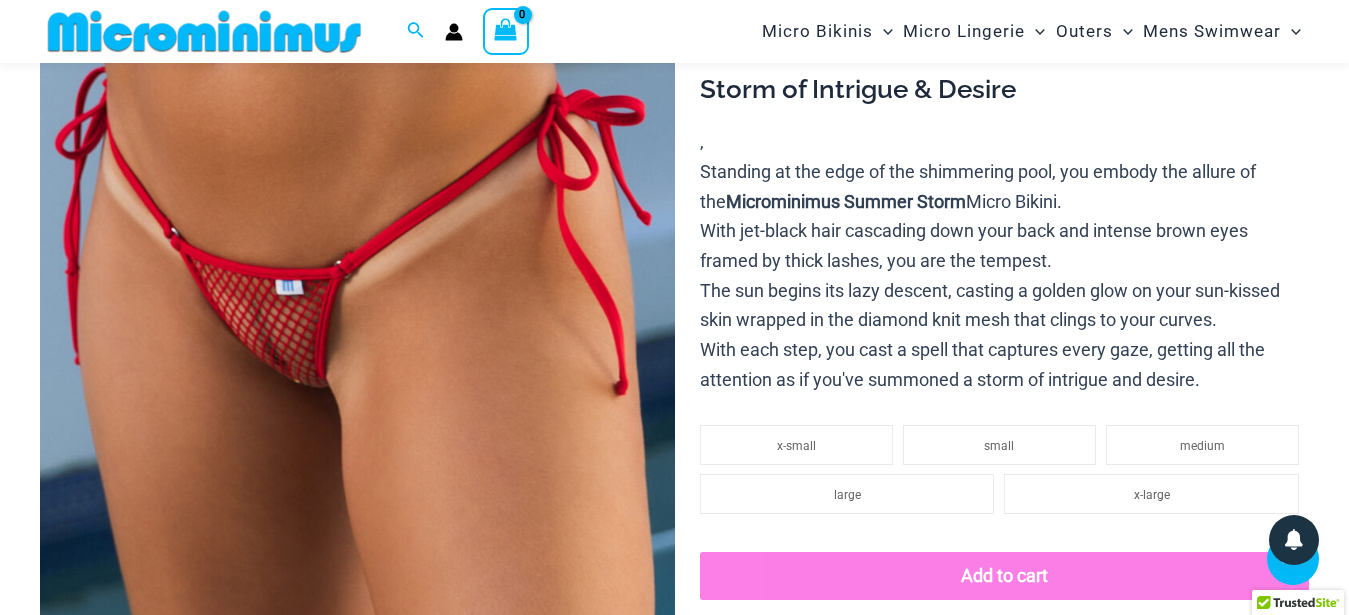 scroll, scrollTop: 408, scrollLeft: 0, axis: vertical 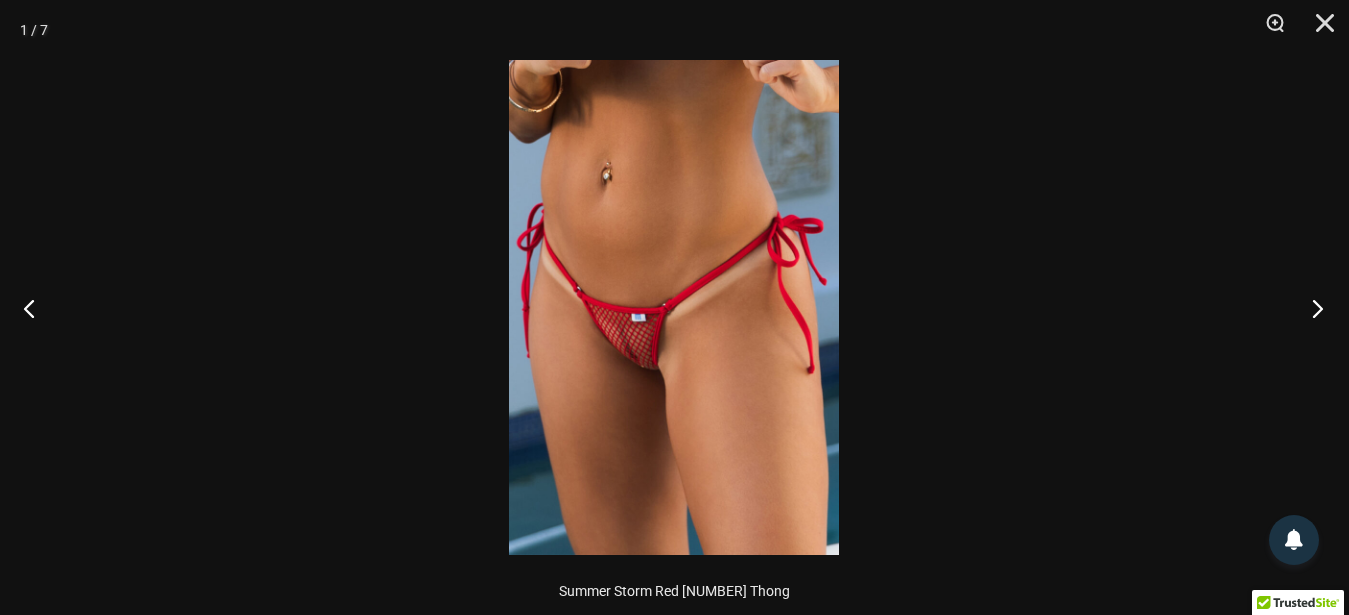 click at bounding box center (1311, 308) 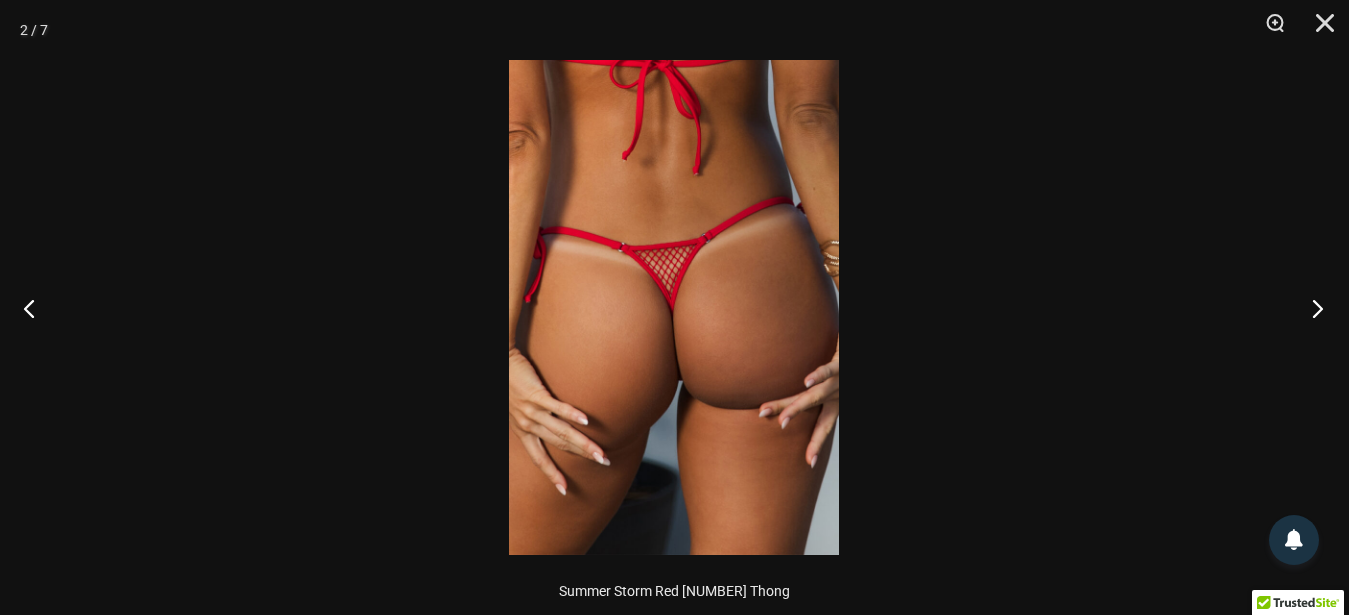 click at bounding box center [1311, 308] 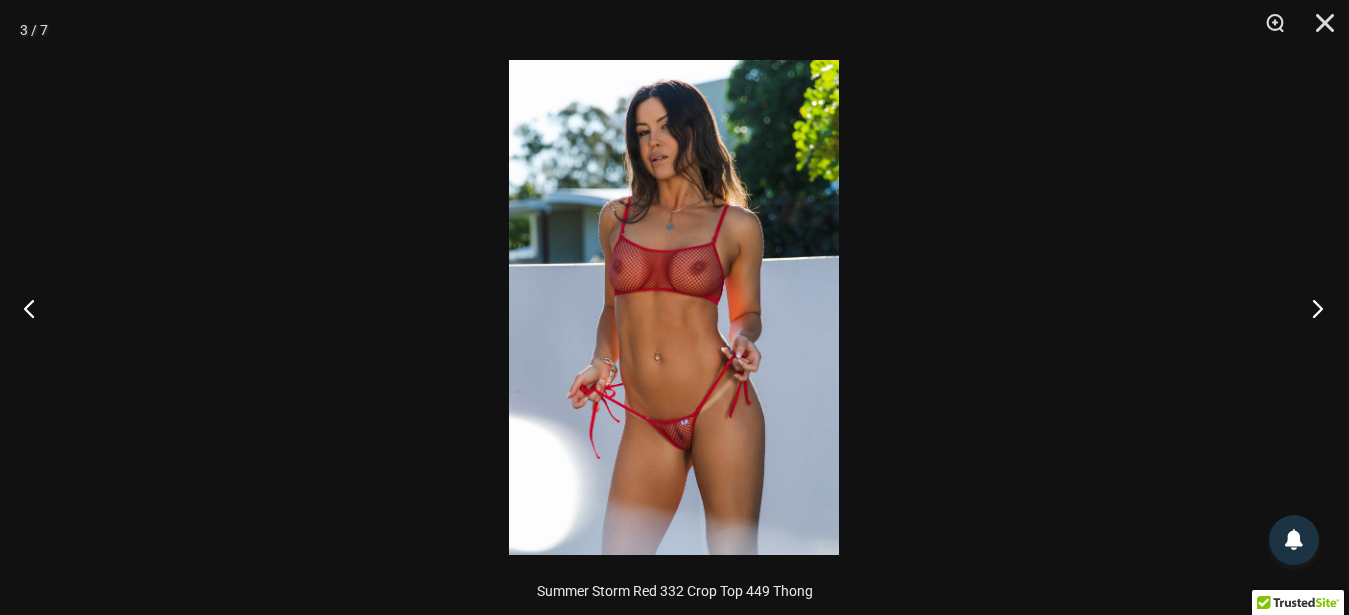 click at bounding box center (1311, 308) 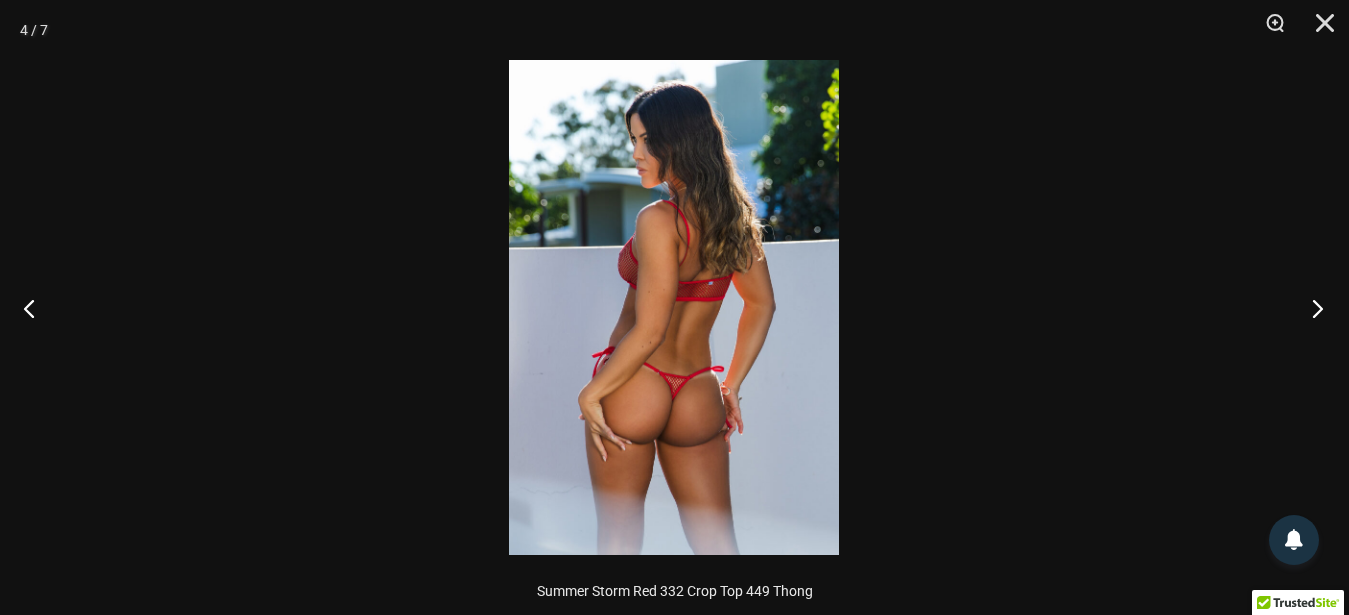 click at bounding box center [1311, 308] 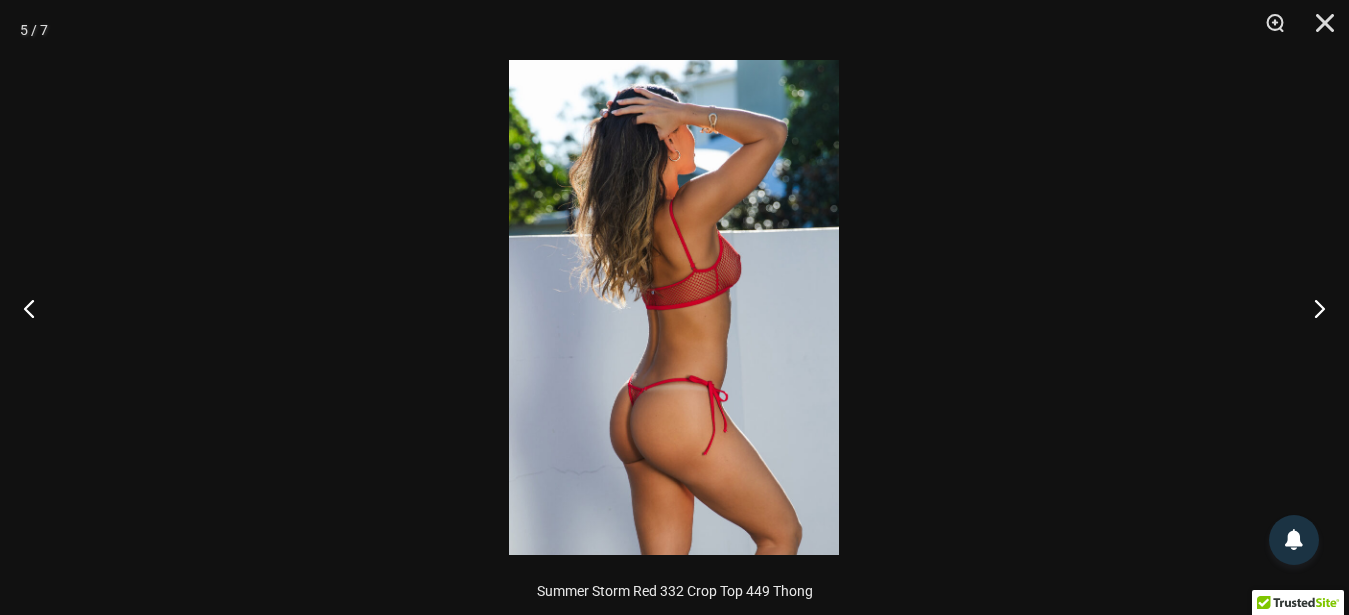 click at bounding box center [674, 307] 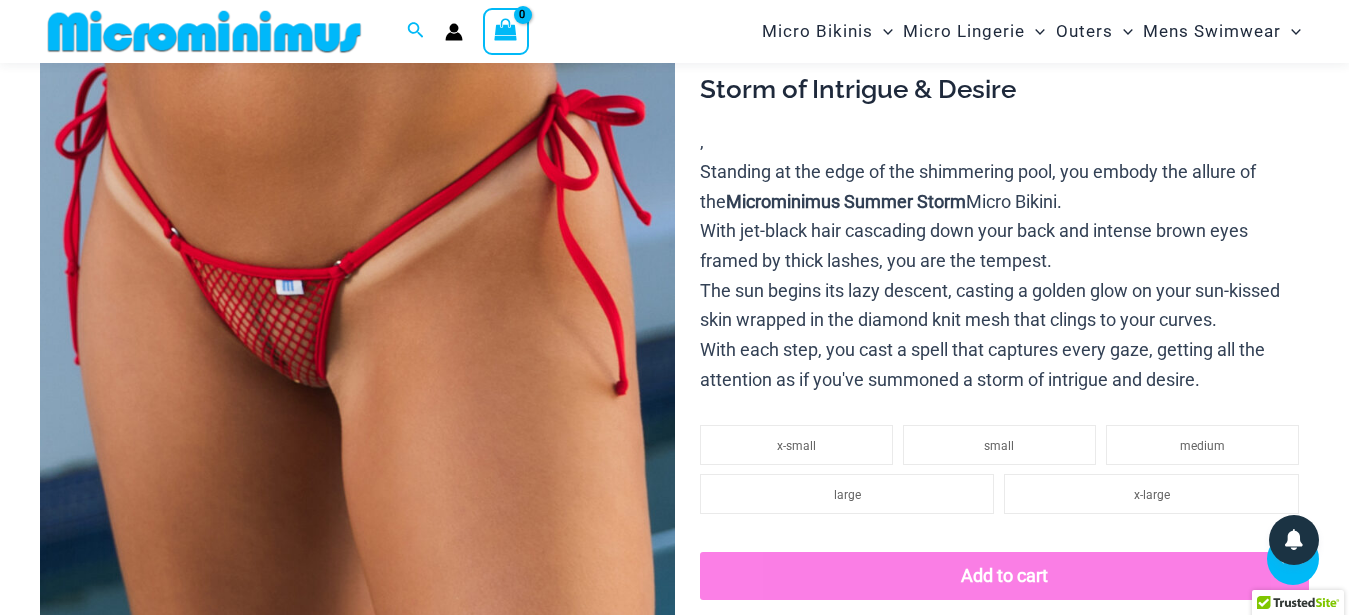 click at bounding box center (357, 268) 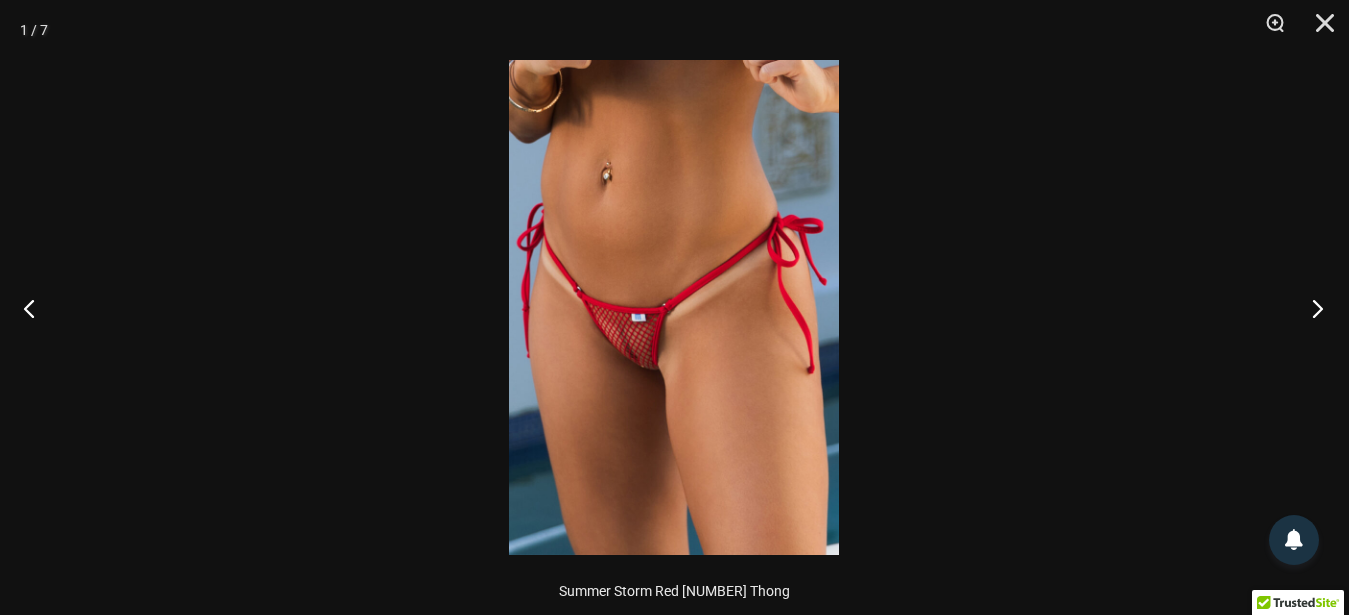 click at bounding box center [1311, 308] 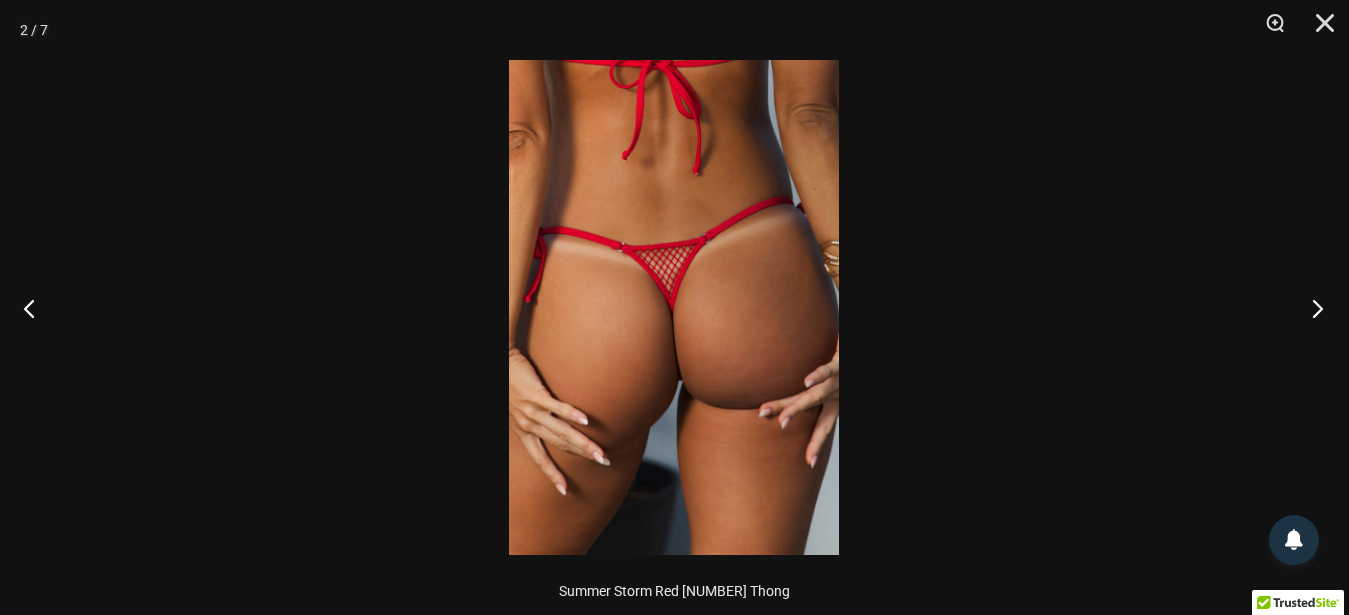click at bounding box center [1311, 308] 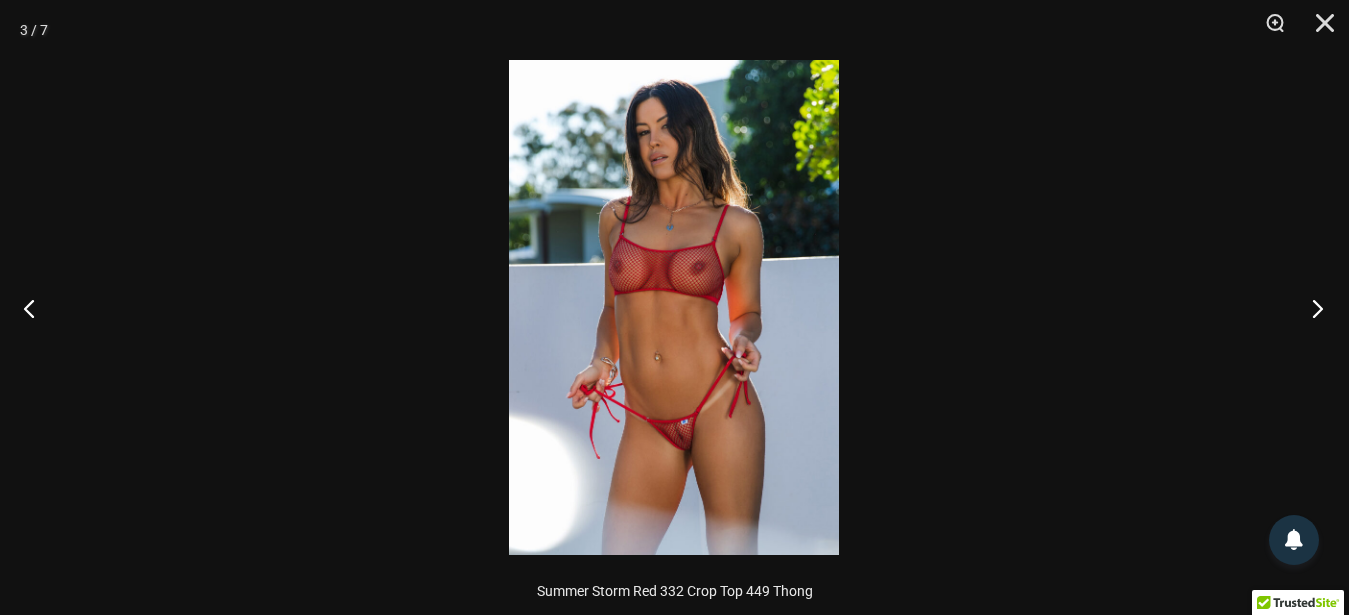 click at bounding box center [1311, 308] 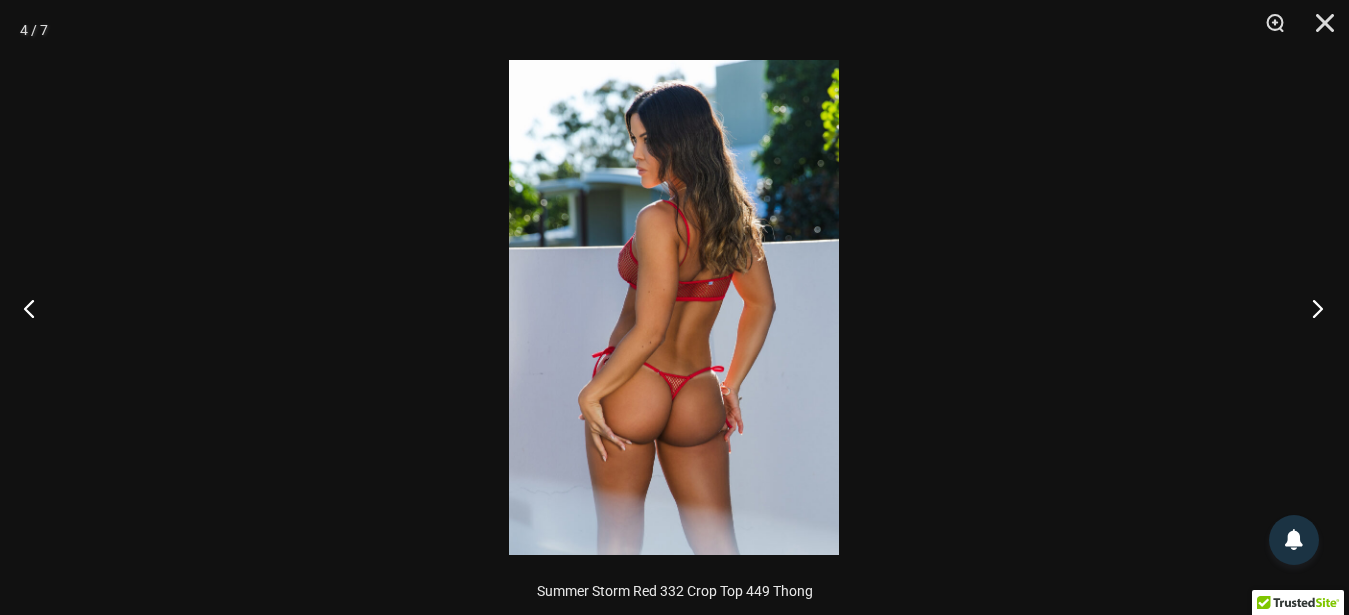 click at bounding box center [1311, 308] 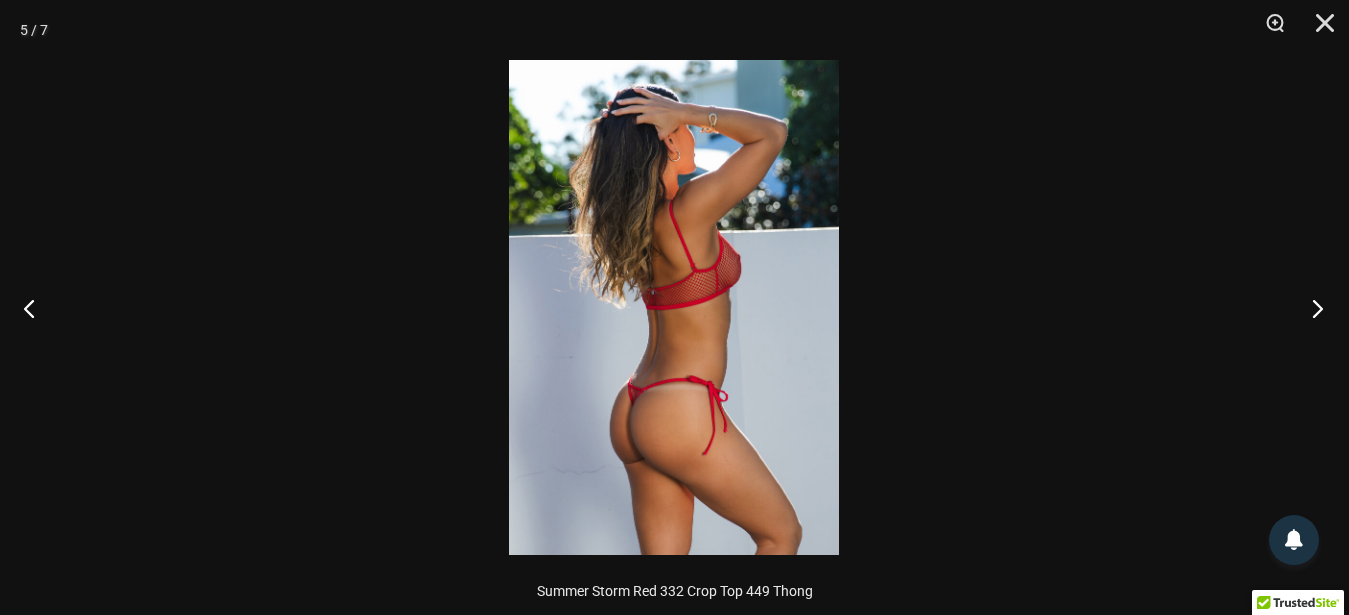 click at bounding box center (1311, 308) 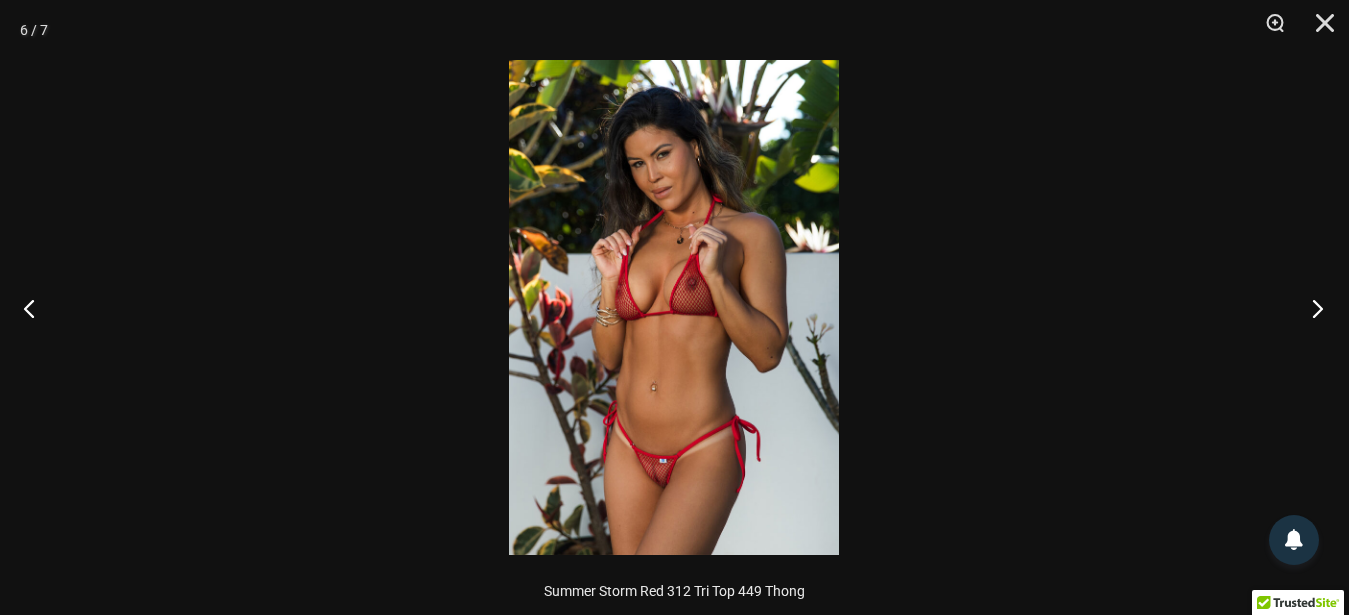 click at bounding box center [1311, 308] 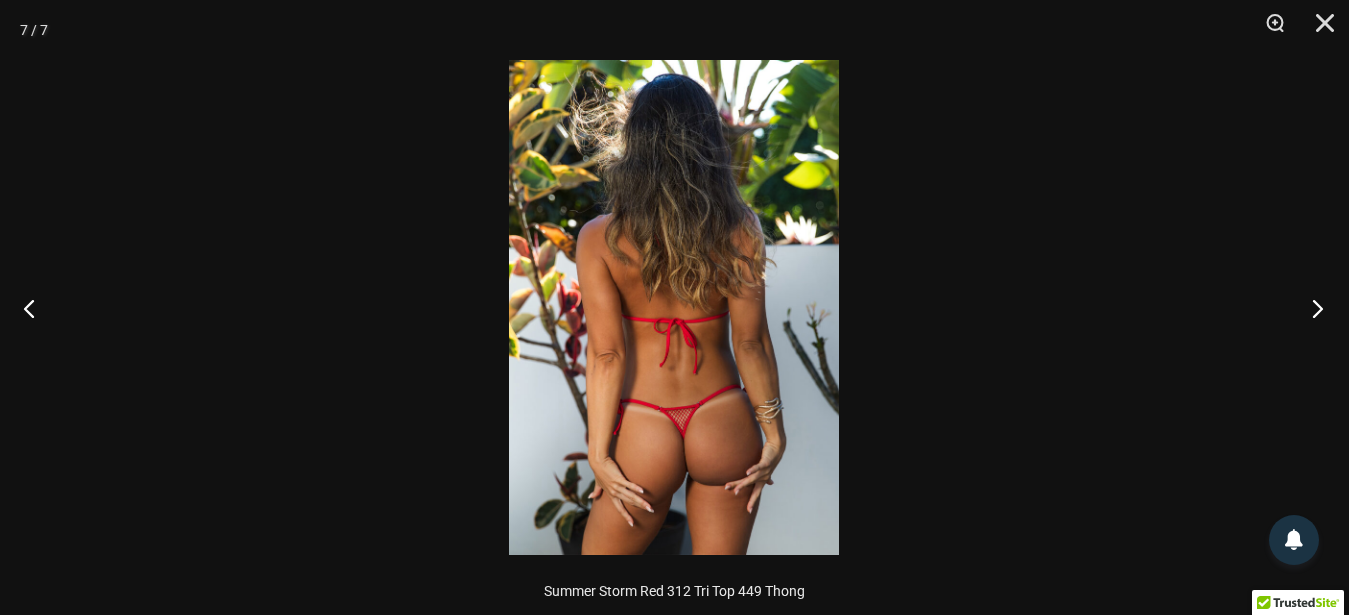 click at bounding box center (1311, 308) 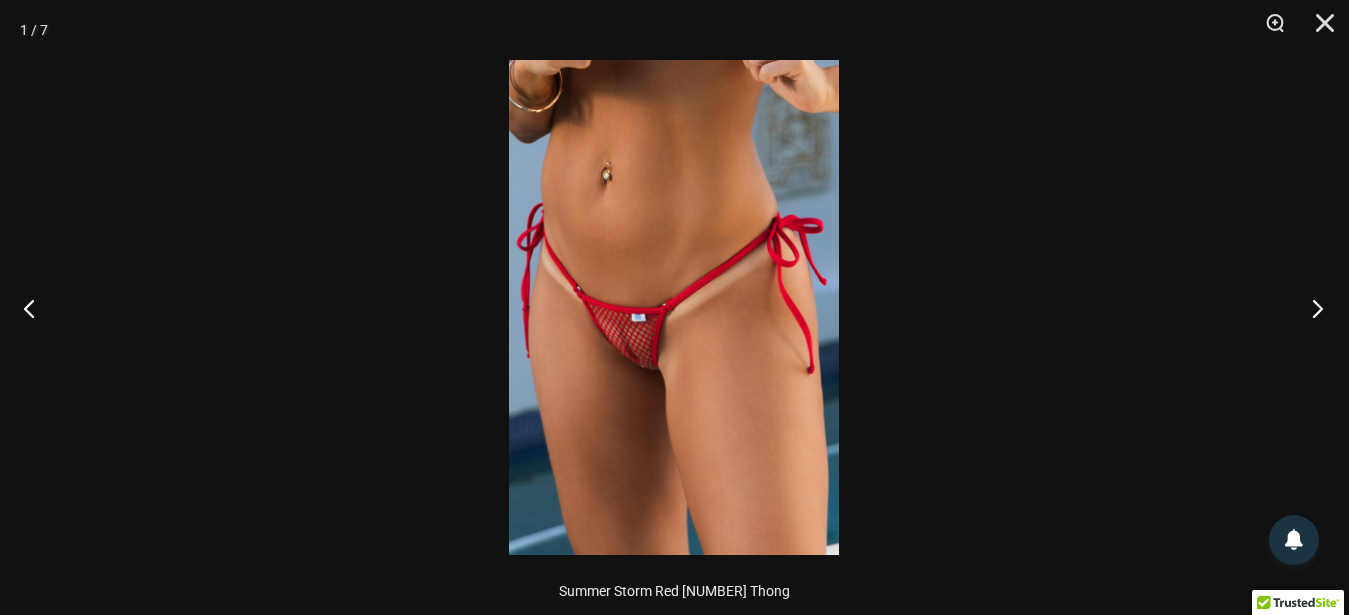 click at bounding box center [1311, 308] 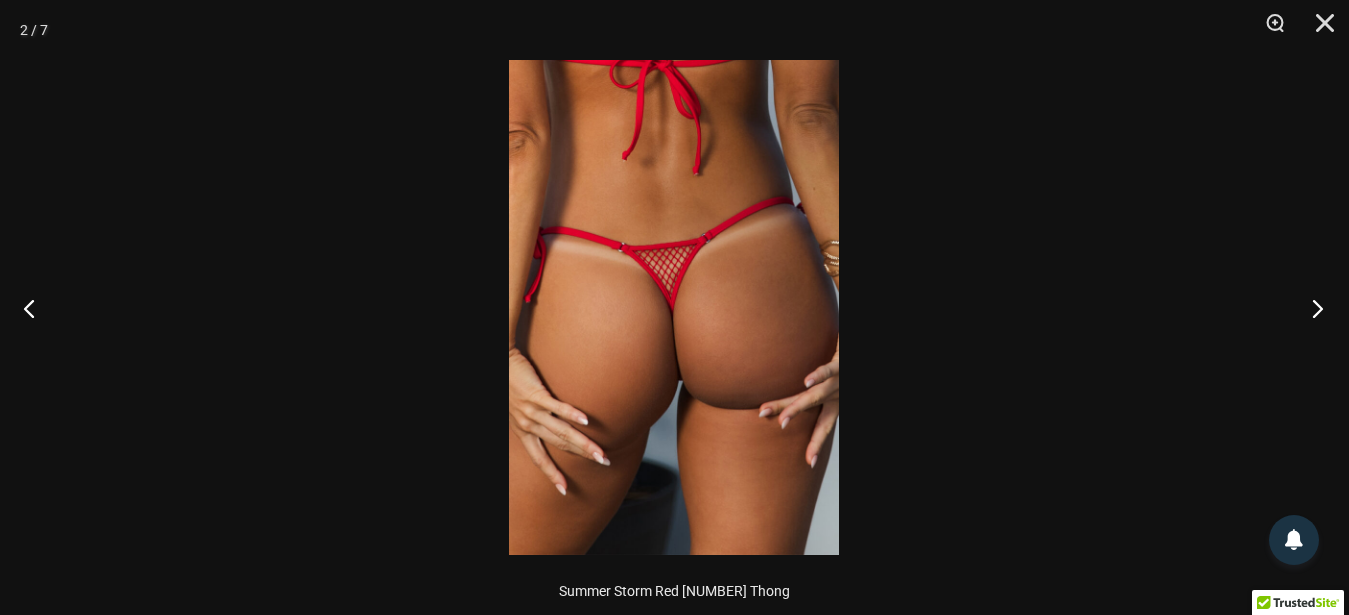 click at bounding box center (1311, 308) 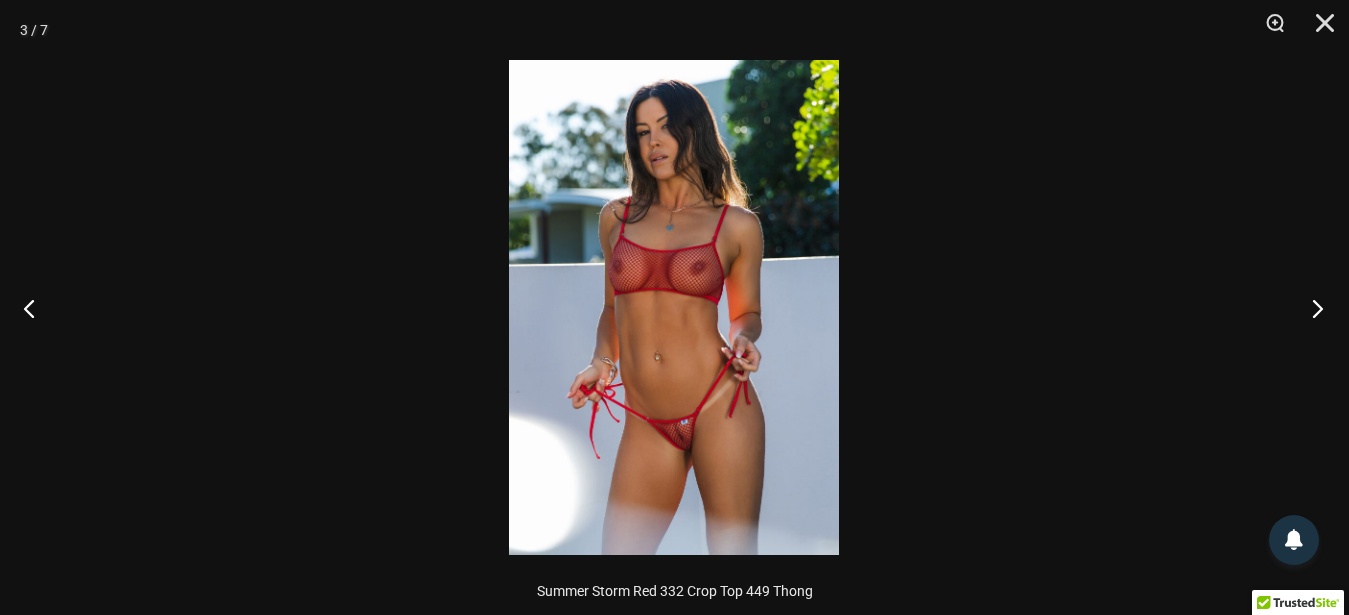 click at bounding box center (1311, 308) 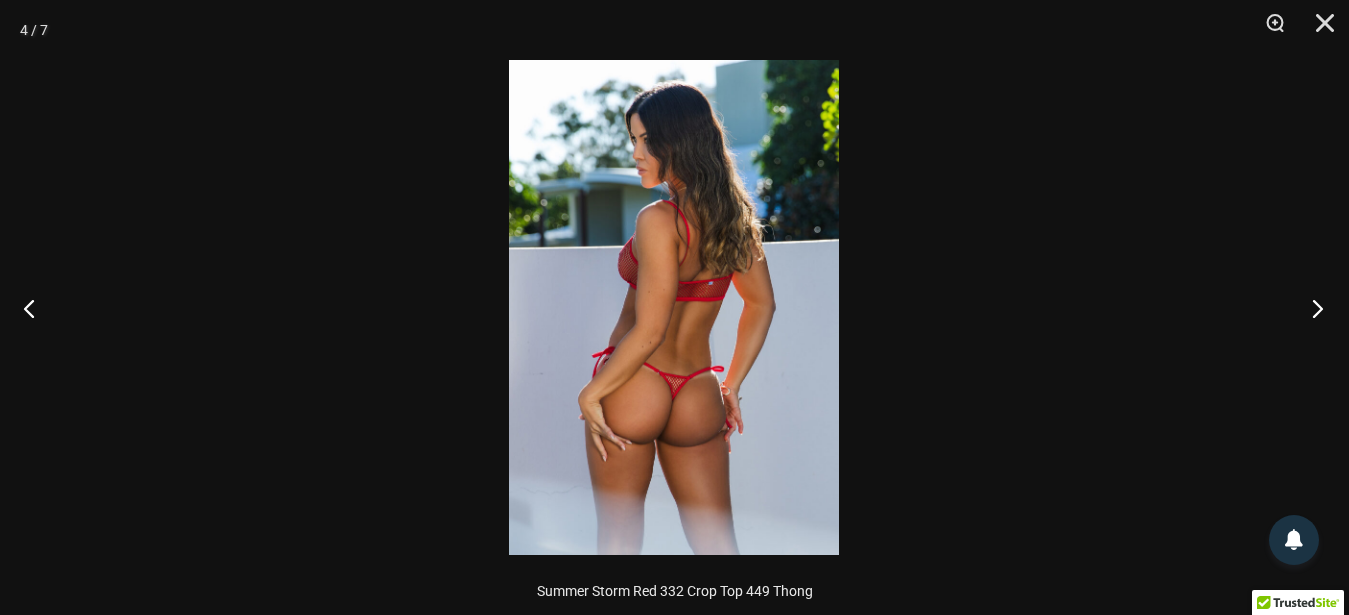 click at bounding box center [1311, 308] 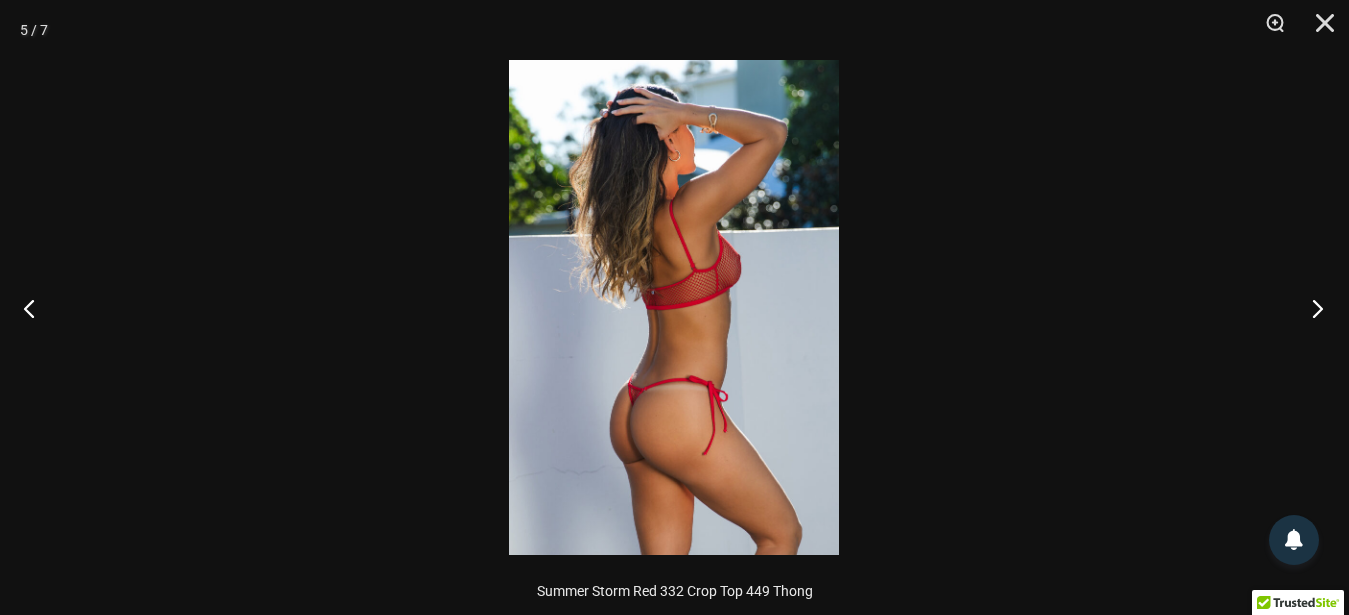 click at bounding box center [1311, 308] 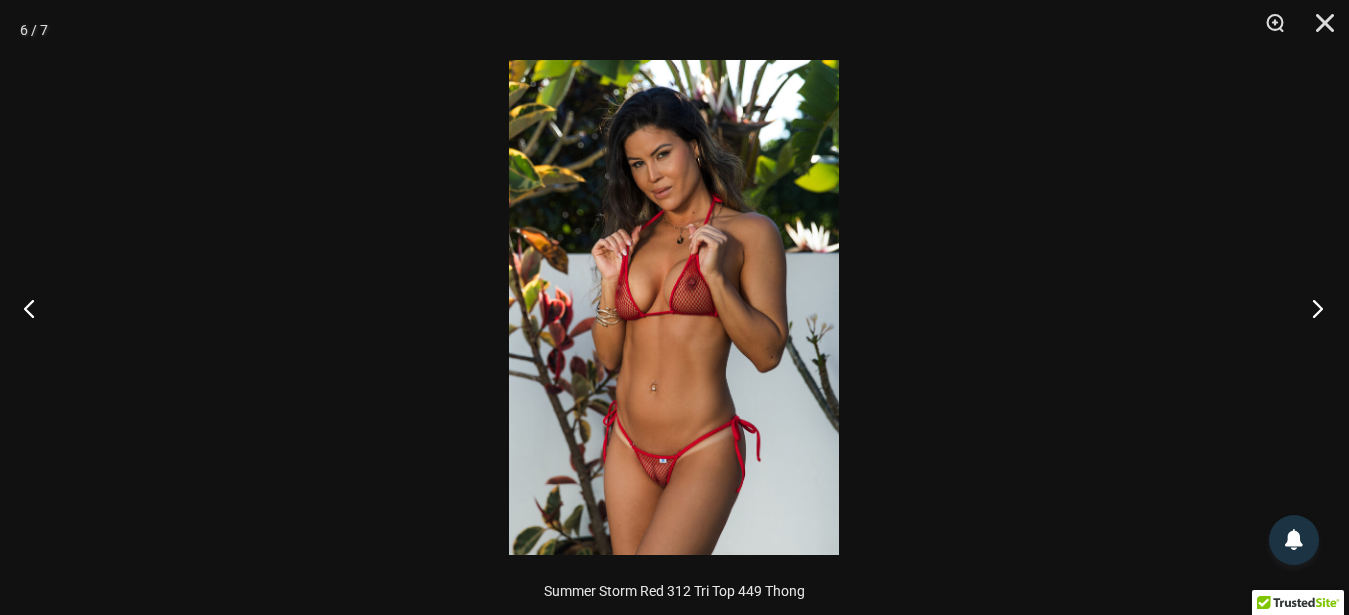 click at bounding box center (1311, 308) 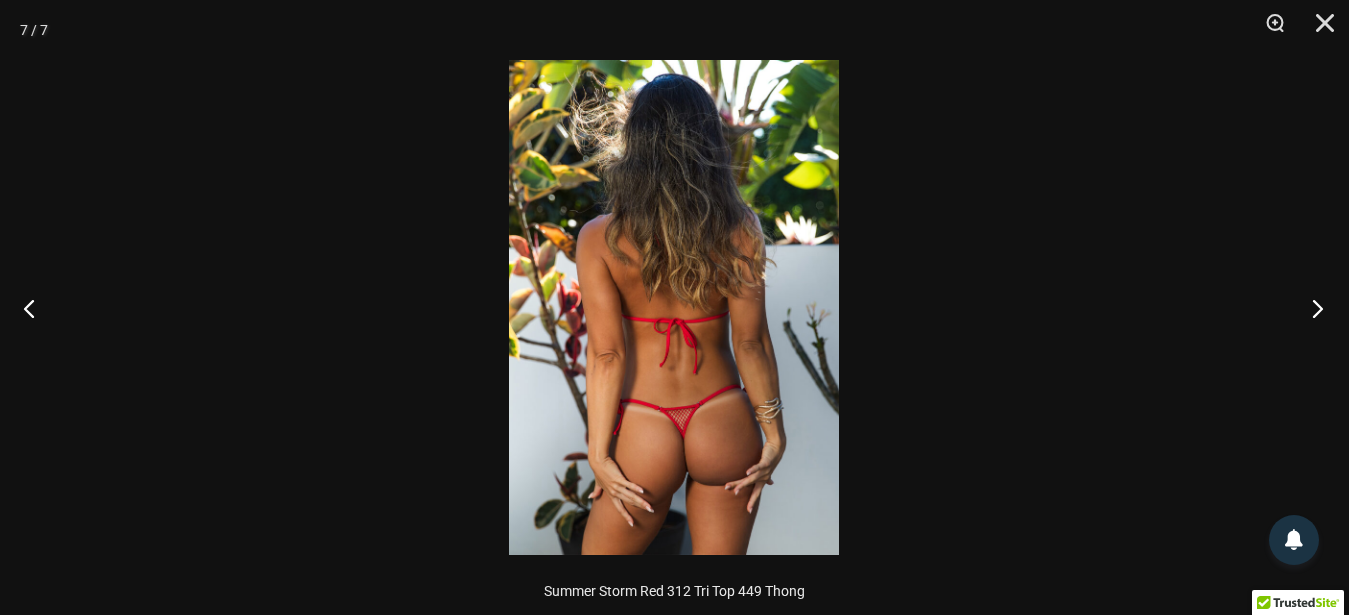 click at bounding box center [1311, 308] 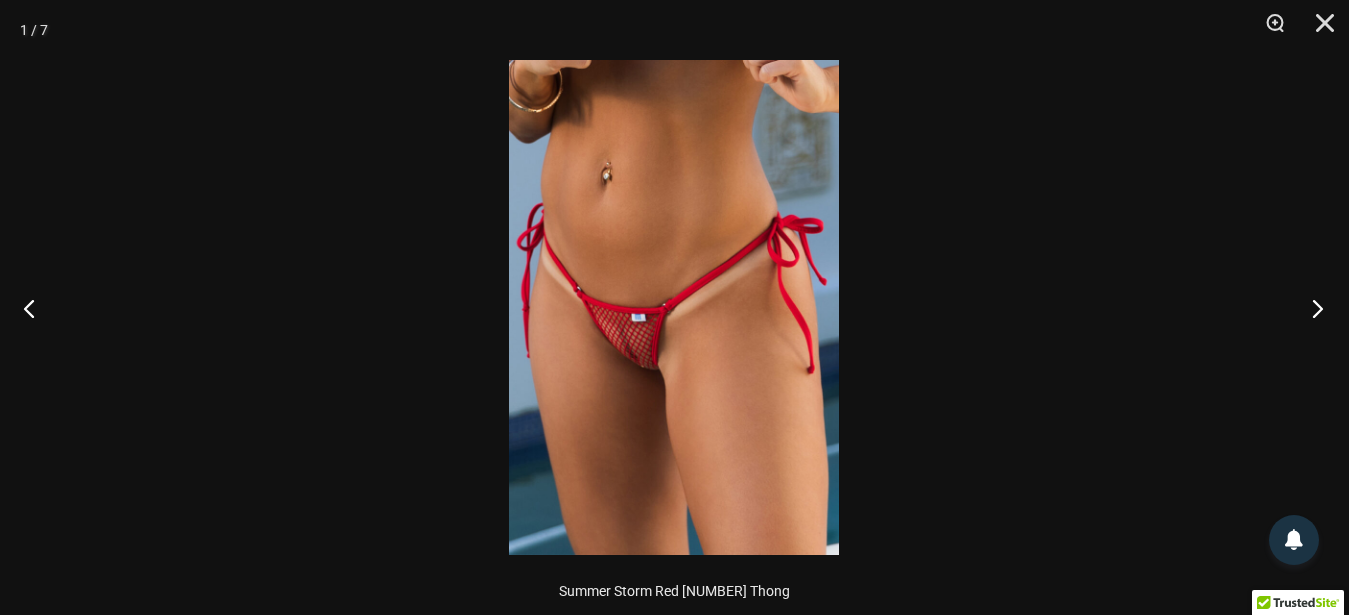 click at bounding box center (1311, 308) 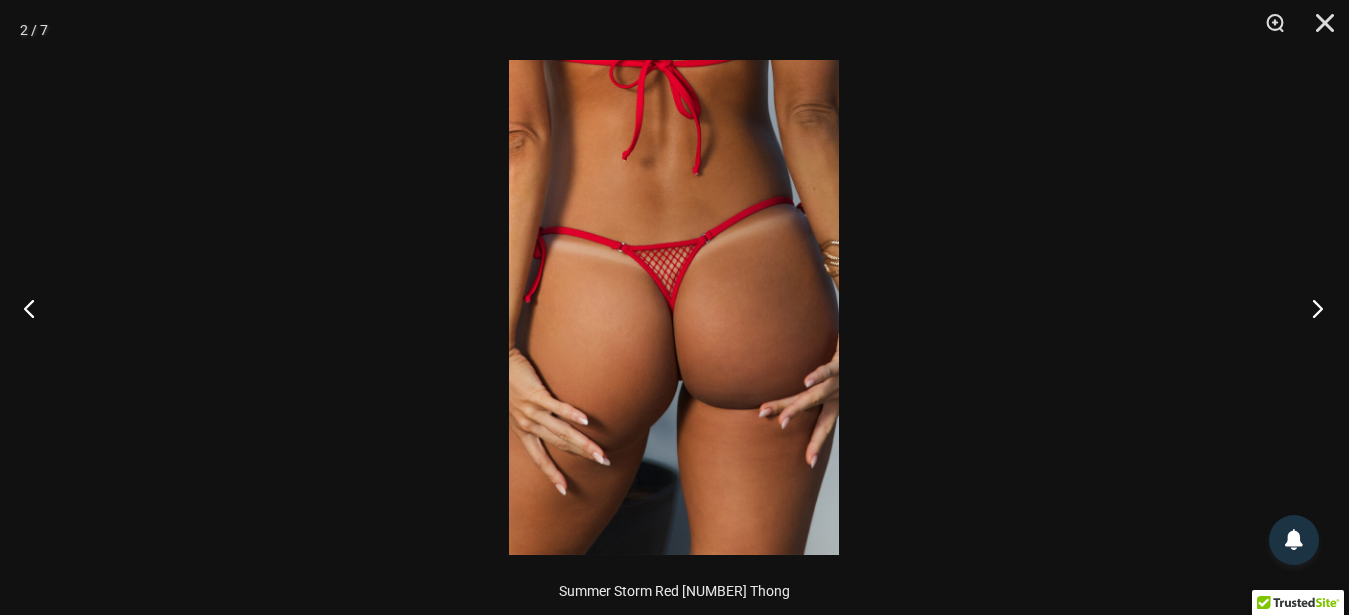 click at bounding box center [1311, 308] 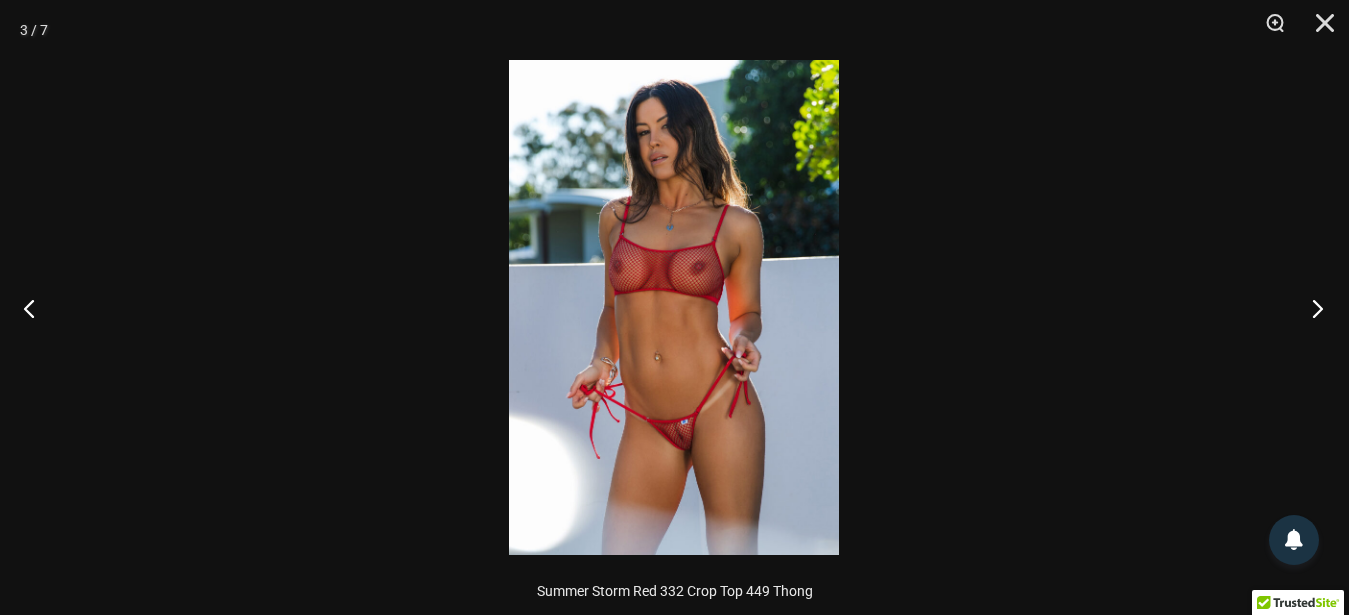 click at bounding box center [1311, 308] 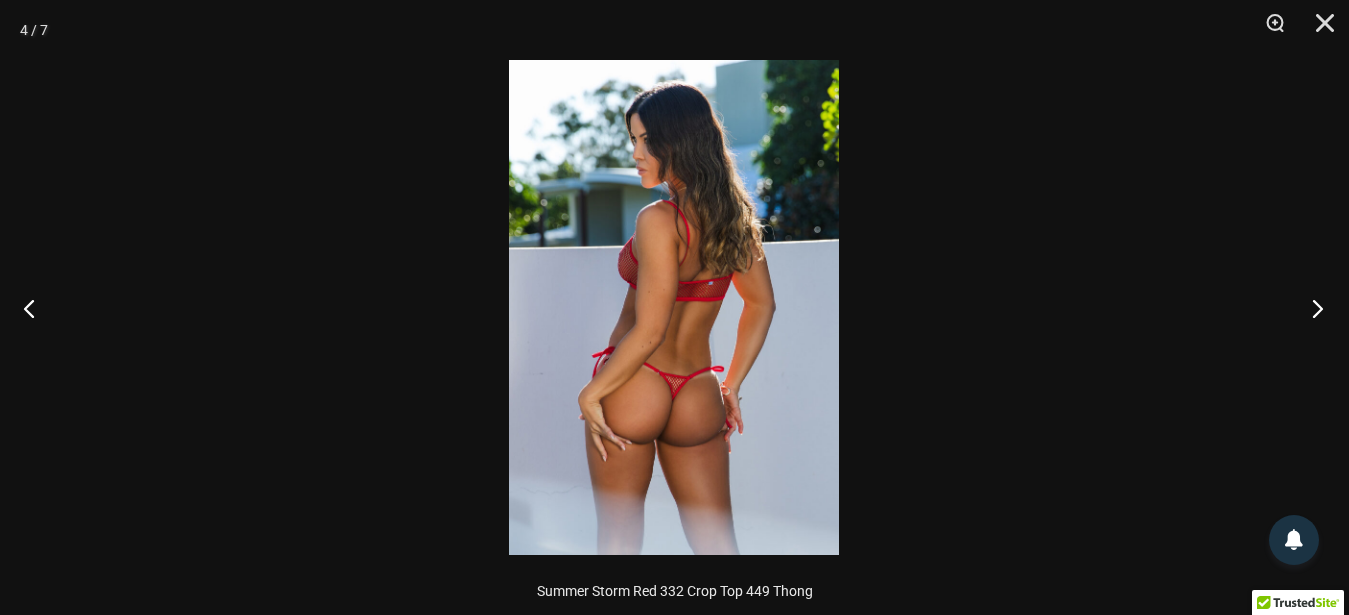 click at bounding box center (1311, 308) 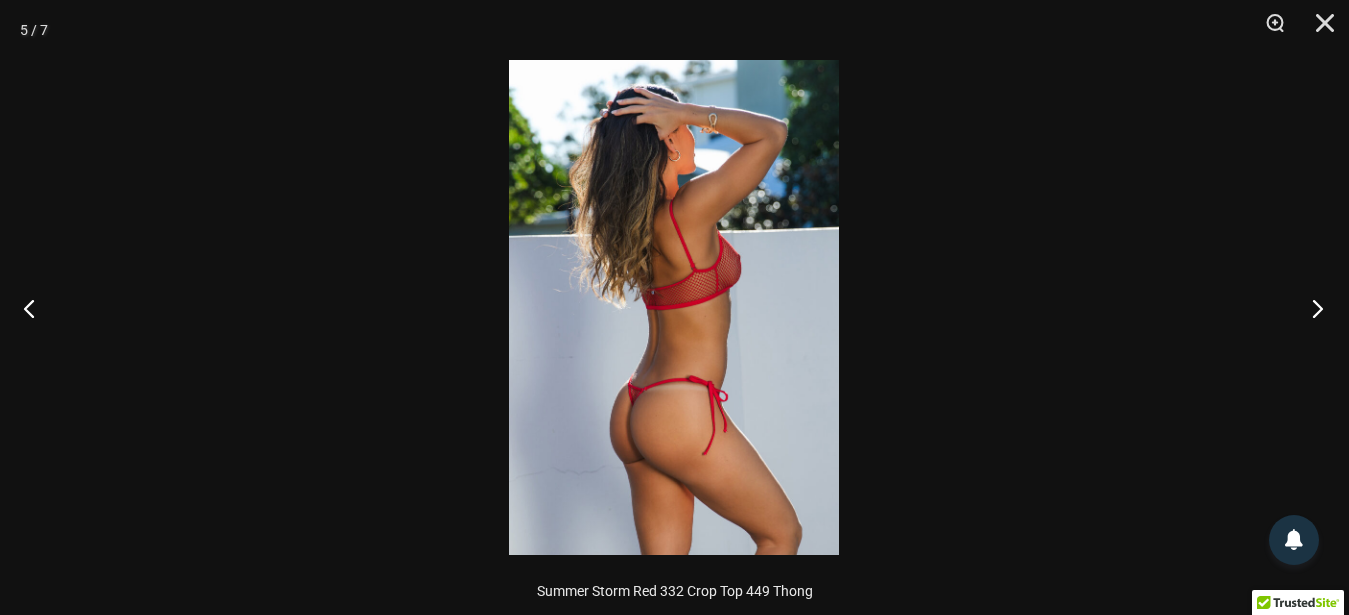 click at bounding box center (1311, 308) 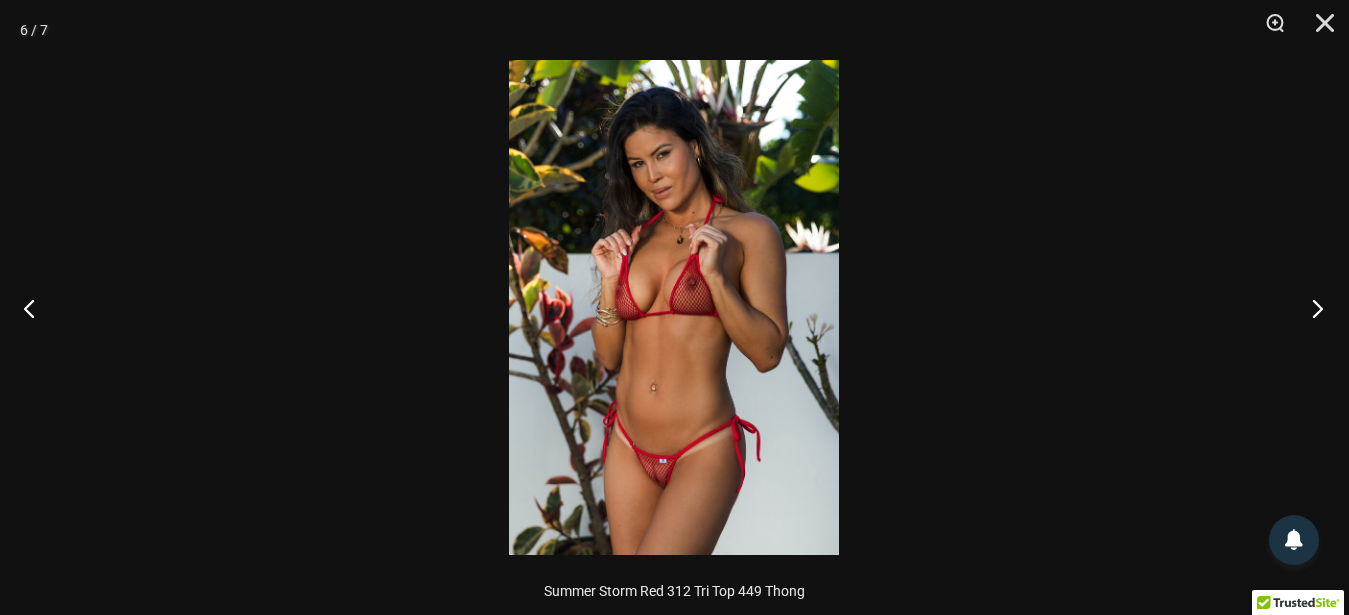 click at bounding box center (1311, 308) 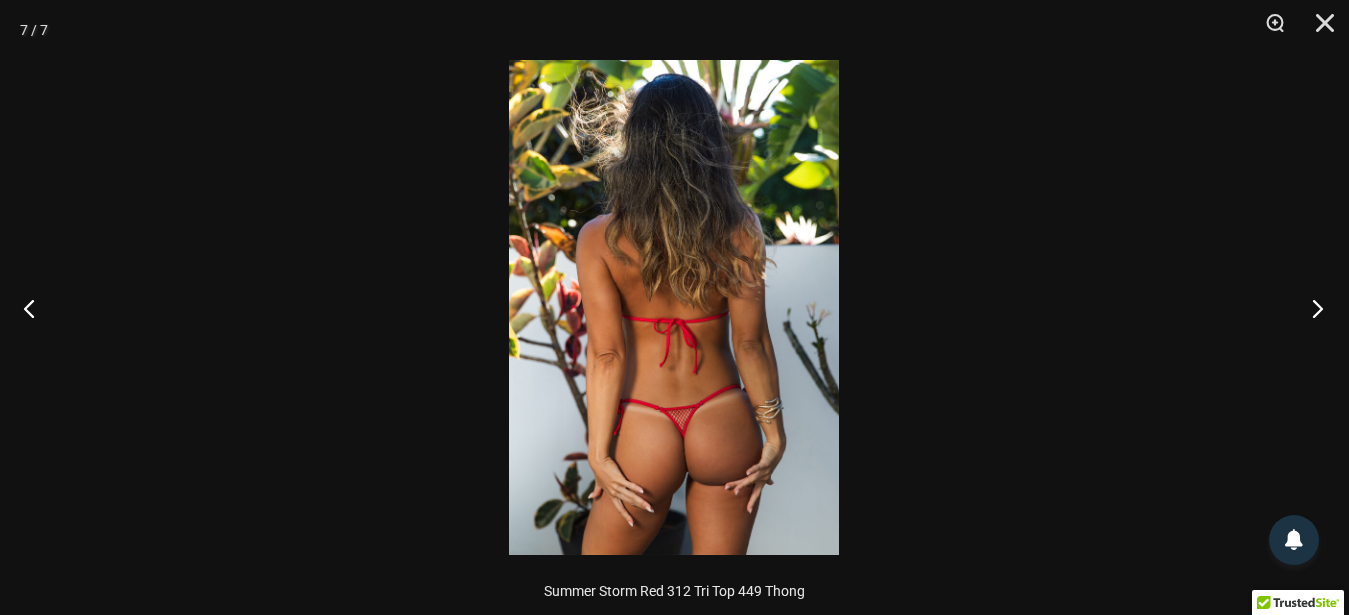 click at bounding box center (1311, 308) 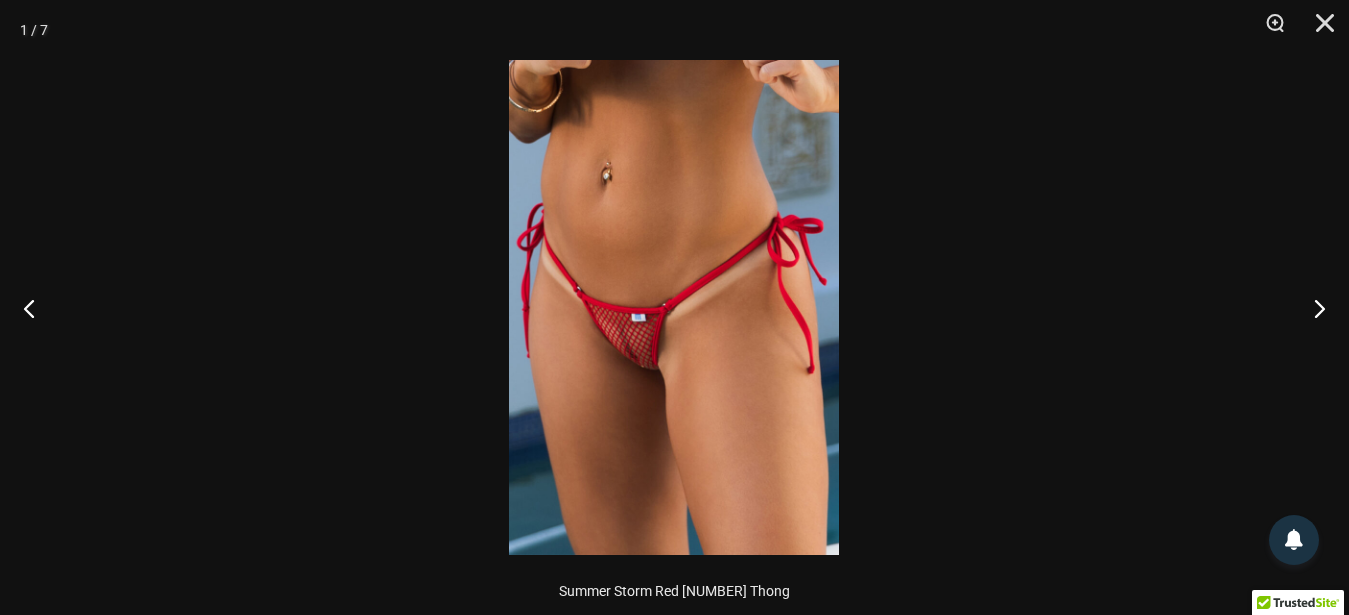 drag, startPoint x: 505, startPoint y: 379, endPoint x: 522, endPoint y: 368, distance: 20.248457 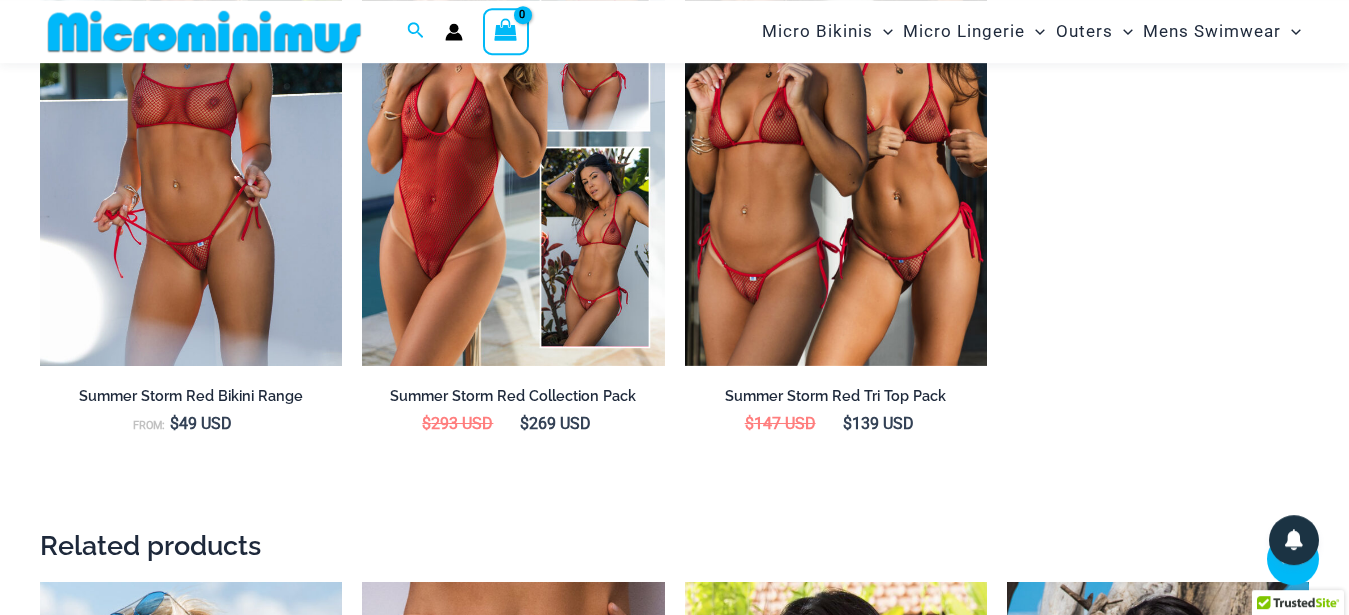 scroll, scrollTop: 1818, scrollLeft: 0, axis: vertical 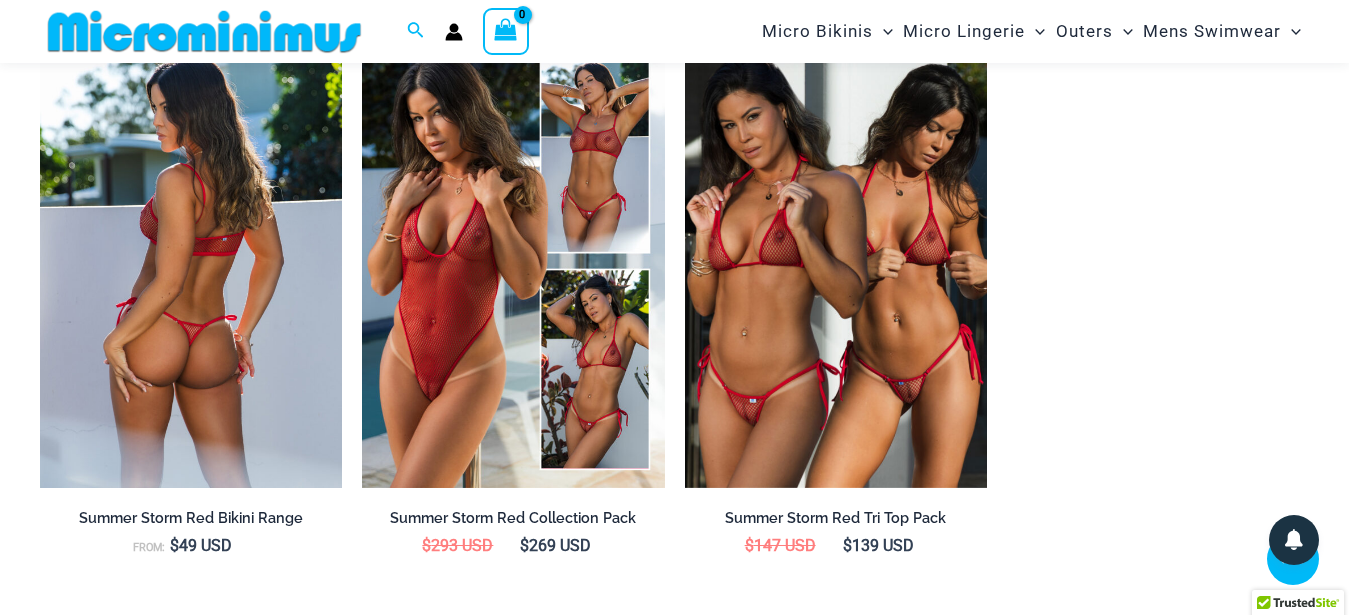 click at bounding box center [191, 261] 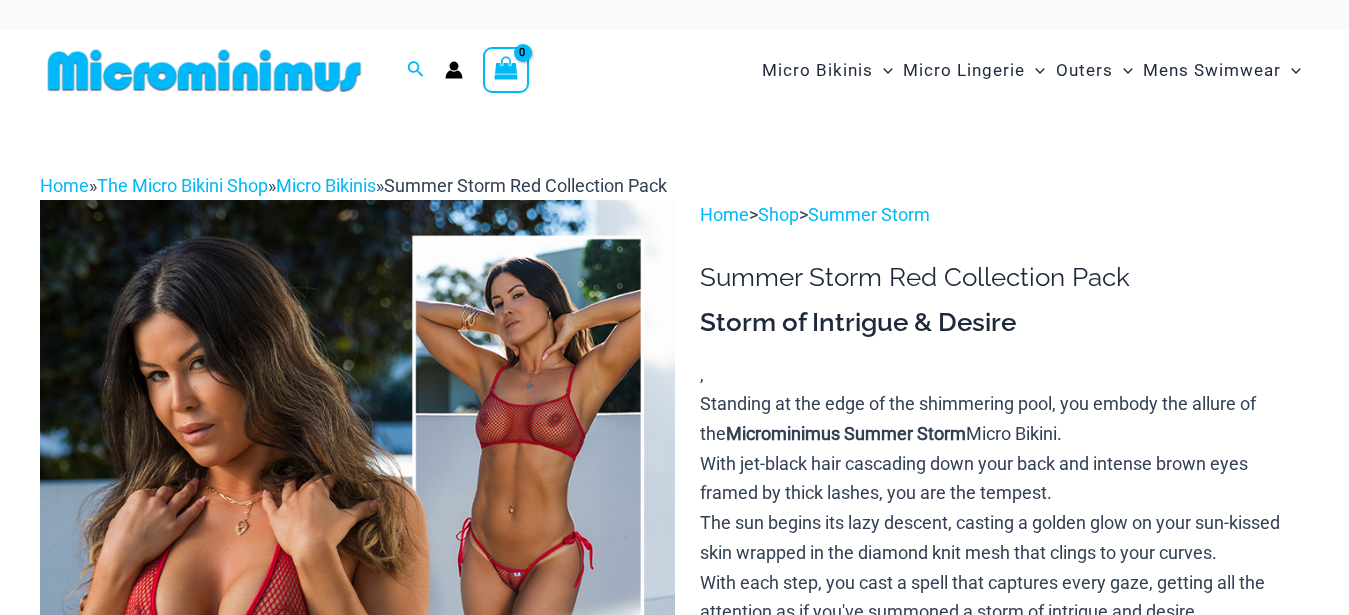 scroll, scrollTop: 0, scrollLeft: 0, axis: both 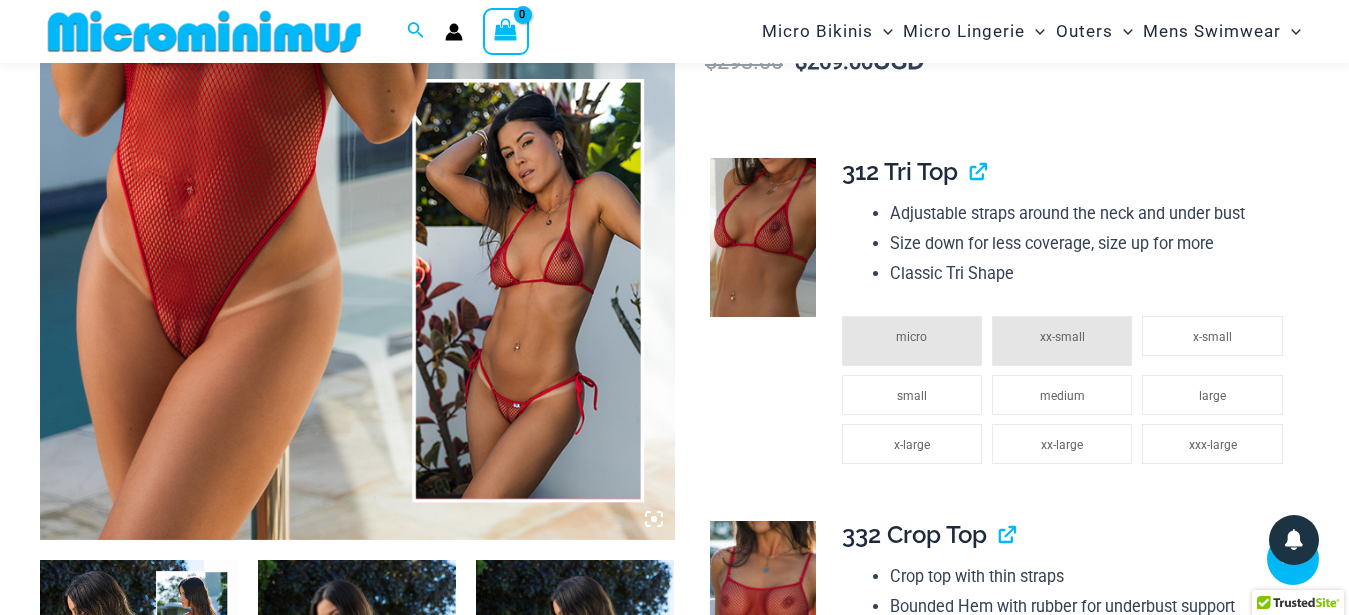 click at bounding box center (357, 64) 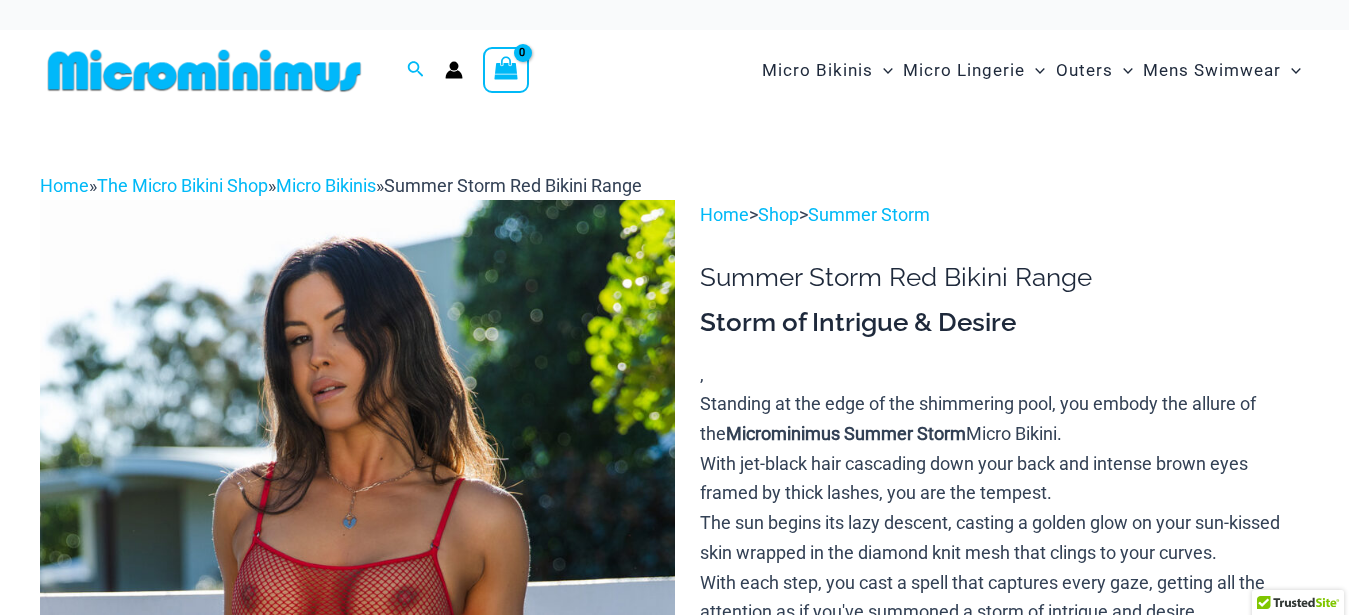 scroll, scrollTop: 0, scrollLeft: 0, axis: both 